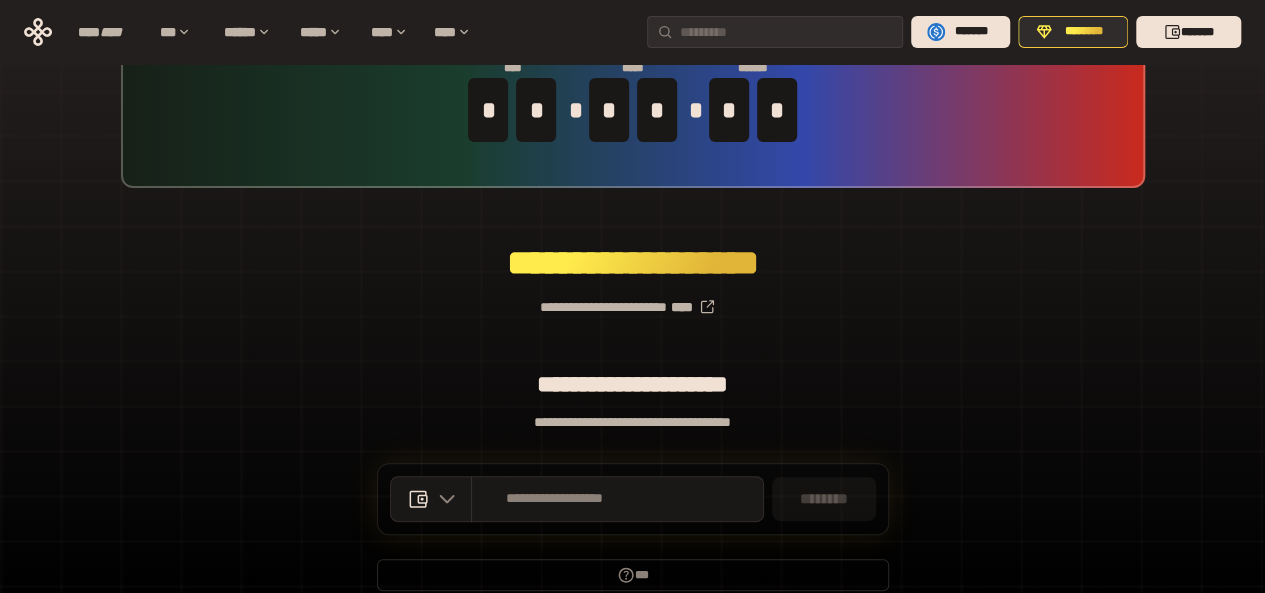 scroll, scrollTop: 189, scrollLeft: 0, axis: vertical 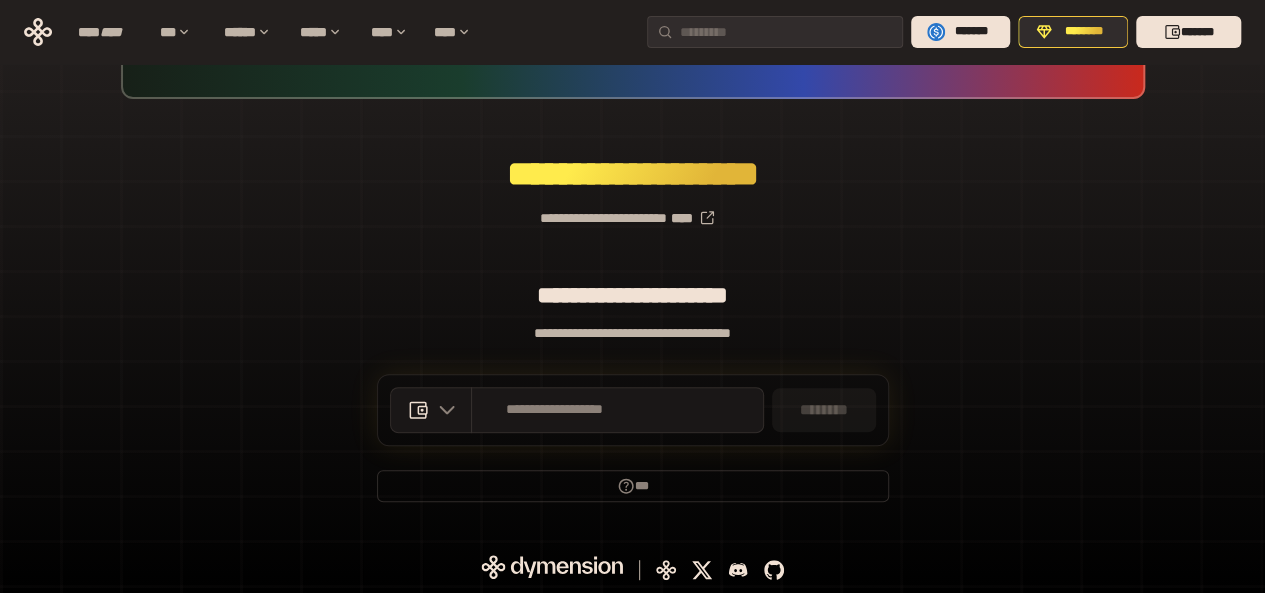 click on "**********" at bounding box center (632, 210) 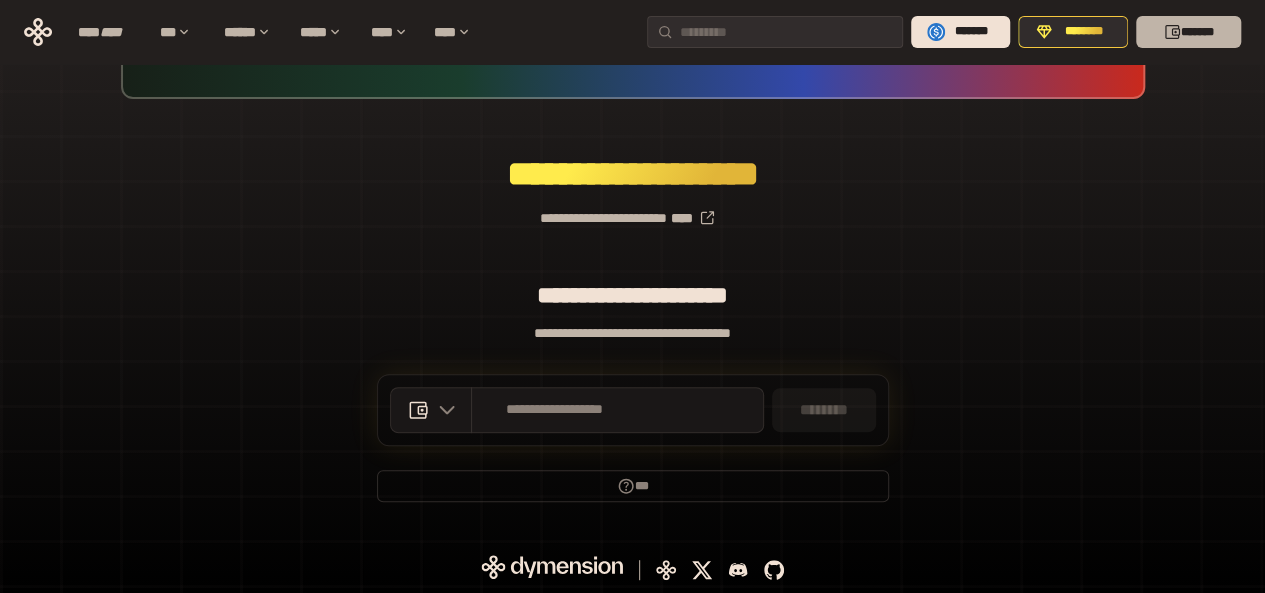 click on "*******" at bounding box center [1188, 32] 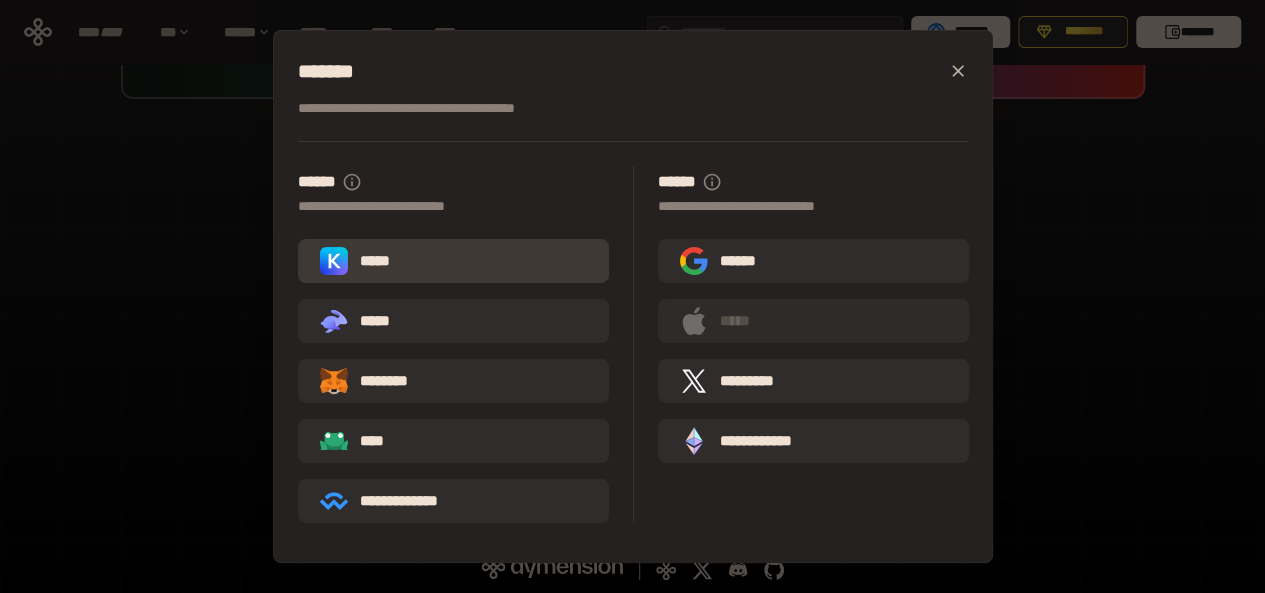 click on "*****" at bounding box center [453, 261] 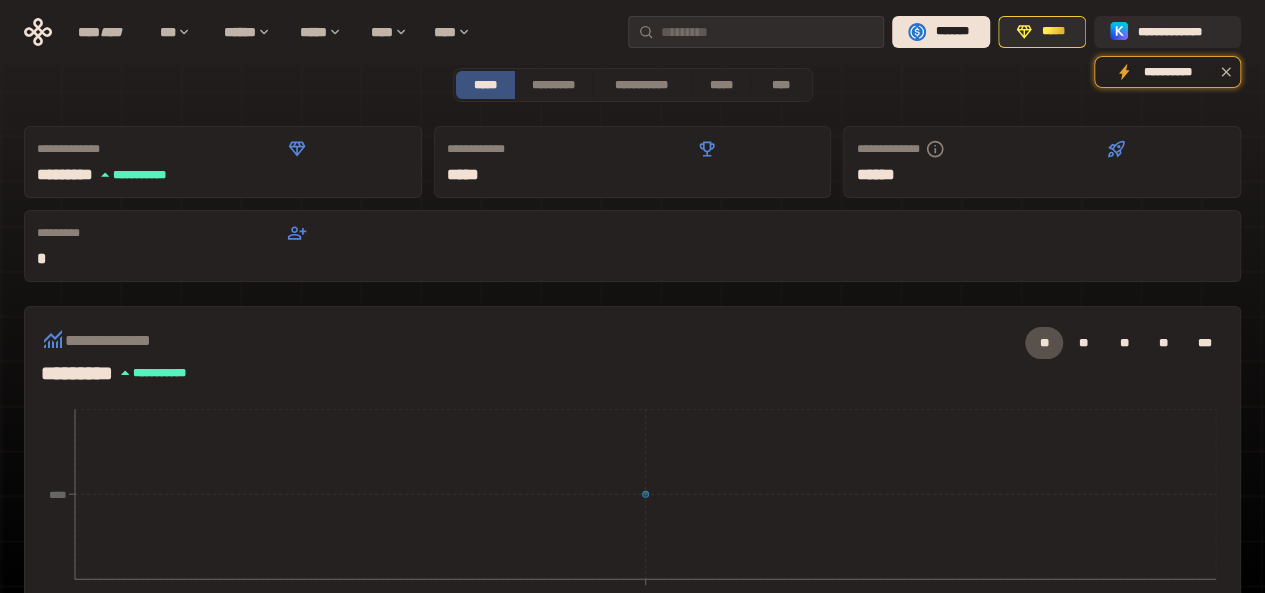 scroll, scrollTop: 0, scrollLeft: 0, axis: both 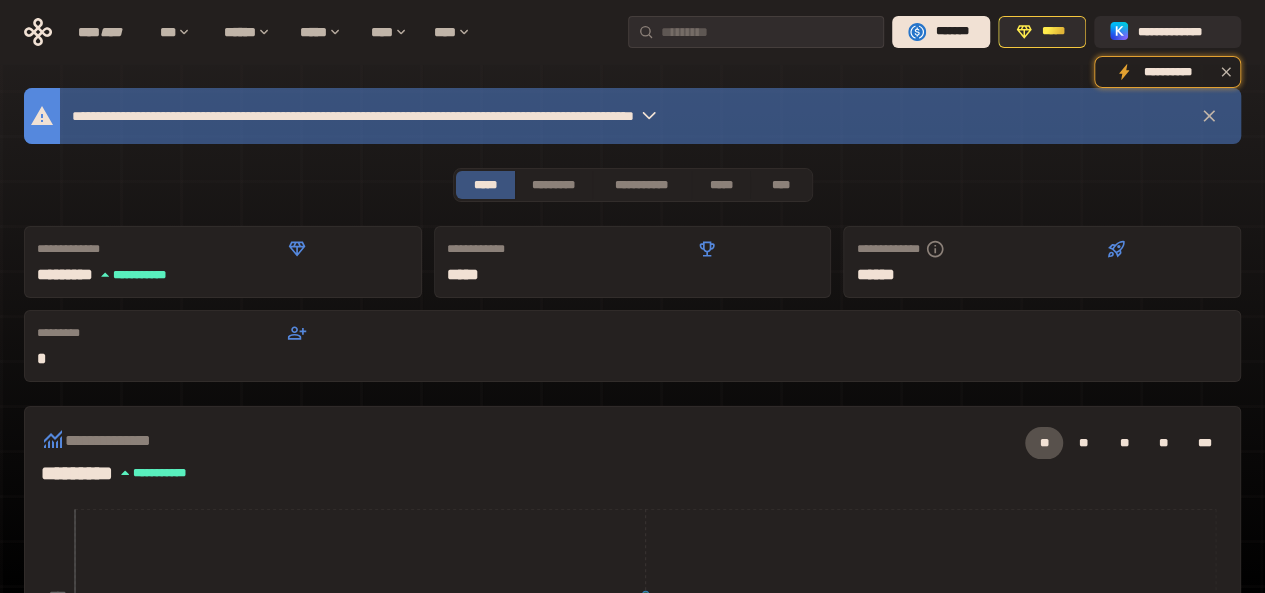 click 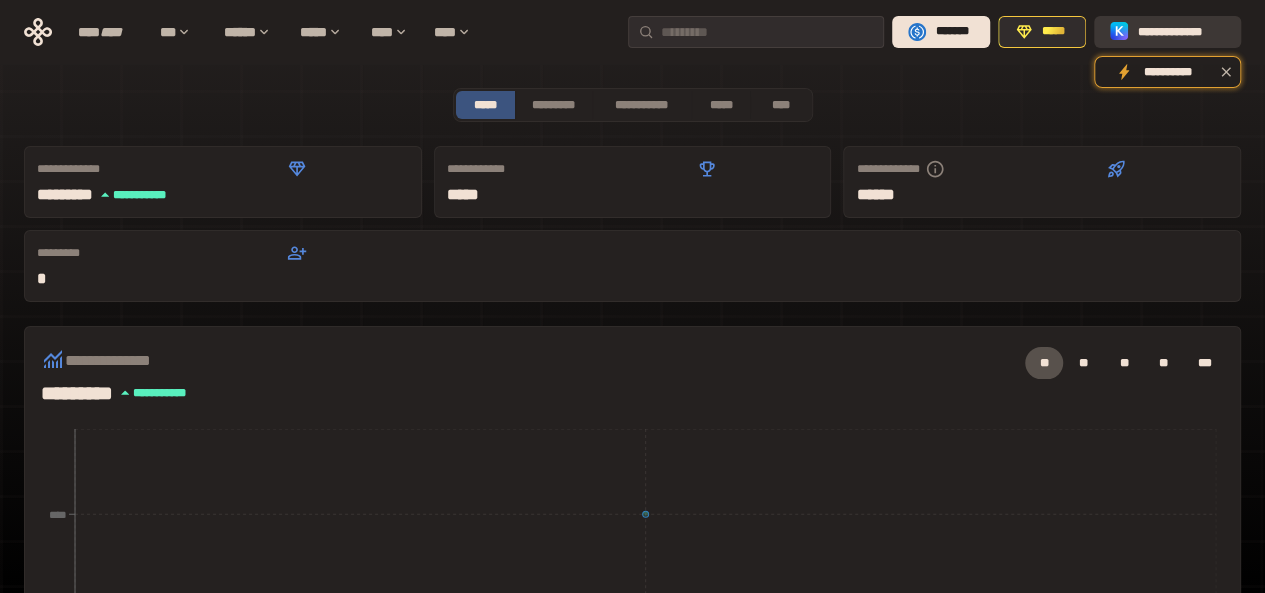click on "**********" at bounding box center (1181, 32) 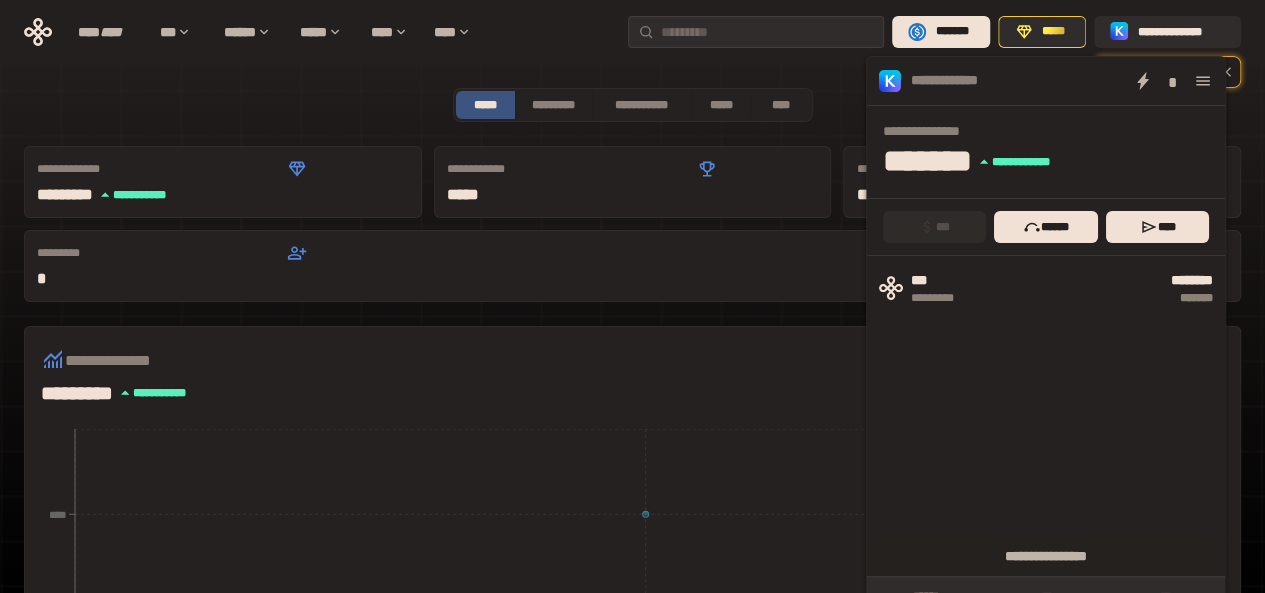 click on "[NUMBER] [STREET] [CITY] [STATE] [ZIP] [COUNTRY] [APT] [UNIT] [BUILDING] [FLOOR] [ADDRESS_LINE_2] [ADDRESS_LINE_3] [ADDRESS_LINE_4] [ADDRESS_LINE_5] [ADDRESS_LINE_6] [ADDRESS_LINE_7] [ADDRESS_LINE_8] [ADDRESS_LINE_9] [ADDRESS_LINE_10] [ADDRESS_LINE_11] [ADDRESS_LINE_12] [ADDRESS_LINE_13] [ADDRESS_LINE_14] [ADDRESS_LINE_15] [ADDRESS_LINE_16] [ADDRESS_LINE_17] [ADDRESS_LINE_18] [ADDRESS_LINE_19] [ADDRESS_LINE_20] [ADDRESS_LINE_21] [ADDRESS_LINE_22] [ADDRESS_LINE_23] [ADDRESS_LINE_24] [ADDRESS_LINE_25] [ADDRESS_LINE_26] [ADDRESS_LINE_27] [ADDRESS_LINE_28] [ADDRESS_LINE_29] [ADDRESS_LINE_30] [ADDRESS_LINE_31] [ADDRESS_LINE_32] [ADDRESS_LINE_33] [ADDRESS_LINE_34] [ADDRESS_LINE_35] [ADDRESS_LINE_36] [ADDRESS_LINE_37] [ADDRESS_LINE_38] [ADDRESS_LINE_39] [ADDRESS_LINE_40] [ADDRESS_LINE_41] [ADDRESS_LINE_42] [ADDRESS_LINE_43] [ADDRESS_LINE_44] [ADDRESS_LINE_45] [ADDRESS_LINE_46] [ADDRESS_LINE_47] [ADDRESS_LINE_48] [ADDRESS_LINE_49] [ADDRESS_LINE_50] [ADDRESS_LINE_51] [ADDRESS_LINE_52] [ADDRESS_LINE_53] [ADDRESS_LINE_54] [ADDRESS_LINE_55] [ADDRESS_LINE_56] [ADDRESS_LINE_57] [ADDRESS_LINE_58] [ADDRESS_LINE_59] [ADDRESS_LINE_60] [ADDRESS_LINE_61] [ADDRESS_LINE_62] [ADDRESS_LINE_63] [ADDRESS_LINE_64] [ADDRESS_LINE_65] [ADDRESS_LINE_66] [ADDRESS_LINE_67] [ADDRESS_LINE_68] [ADDRESS_LINE_69] [ADDRESS_LINE_70] [ADDRESS_LINE_71] [ADDRESS_LINE_72] [ADDRESS_LINE_73] [ADDRESS_LINE_74] [ADDRESS_LINE_75] [ADDRESS_LINE_76] [ADDRESS_LINE_77] [ADDRESS_LINE_78] [ADDRESS_LINE_79] [ADDRESS_LINE_80] [ADDRESS_LINE_81] [ADDRESS_LINE_82] [ADDRESS_LINE_83] [ADDRESS_LINE_84] [ADDRESS_LINE_85] [ADDRESS_LINE_86] [ADDRESS_LINE_87] [ADDRESS_LINE_88] [ADDRESS_LINE_89] [ADDRESS_LINE_90] [ADDRESS_LINE_91] [ADDRESS_LINE_92] [ADDRESS_LINE_93] [ADDRESS_LINE_94] [ADDRESS_LINE_95] [ADDRESS_LINE_96] [ADDRESS_LINE_97] [ADDRESS_LINE_98] [ADDRESS_LINE_99] [ADDRESS_LINE_100]" at bounding box center [632, 654] 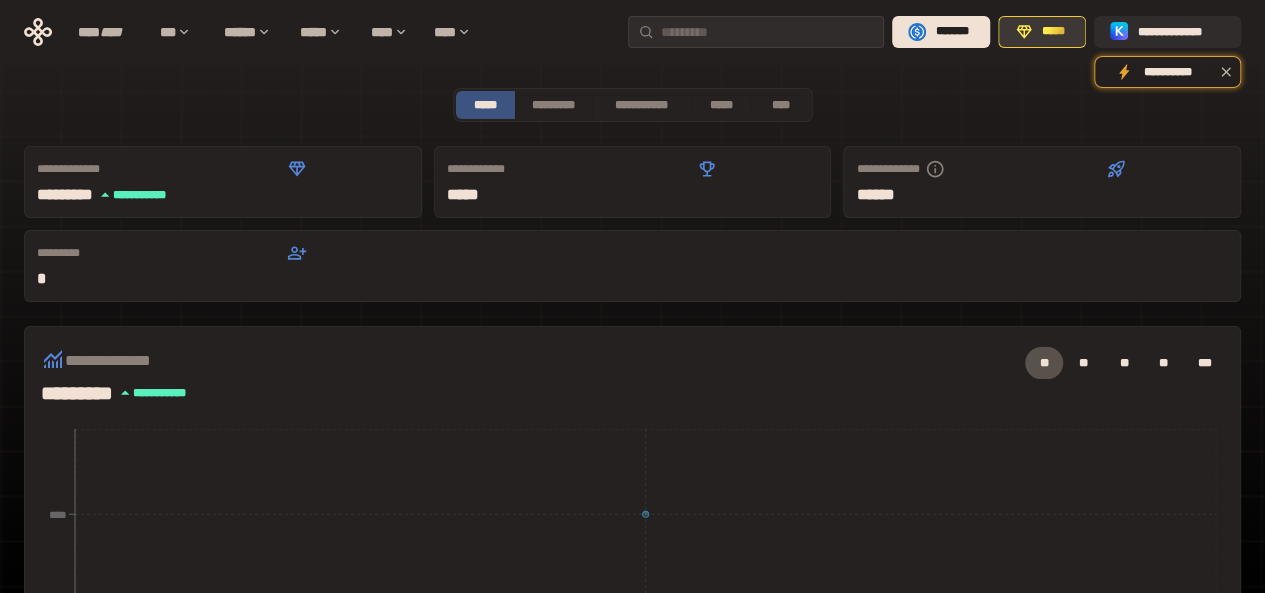 click on "*****" at bounding box center [1042, 32] 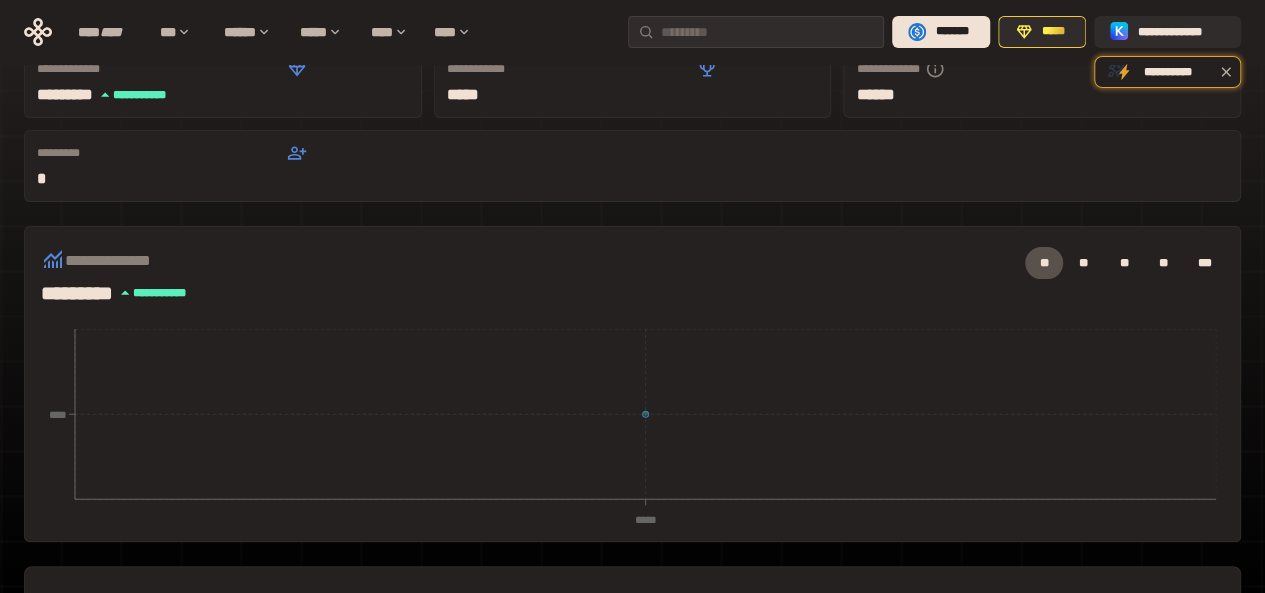 scroll, scrollTop: 0, scrollLeft: 0, axis: both 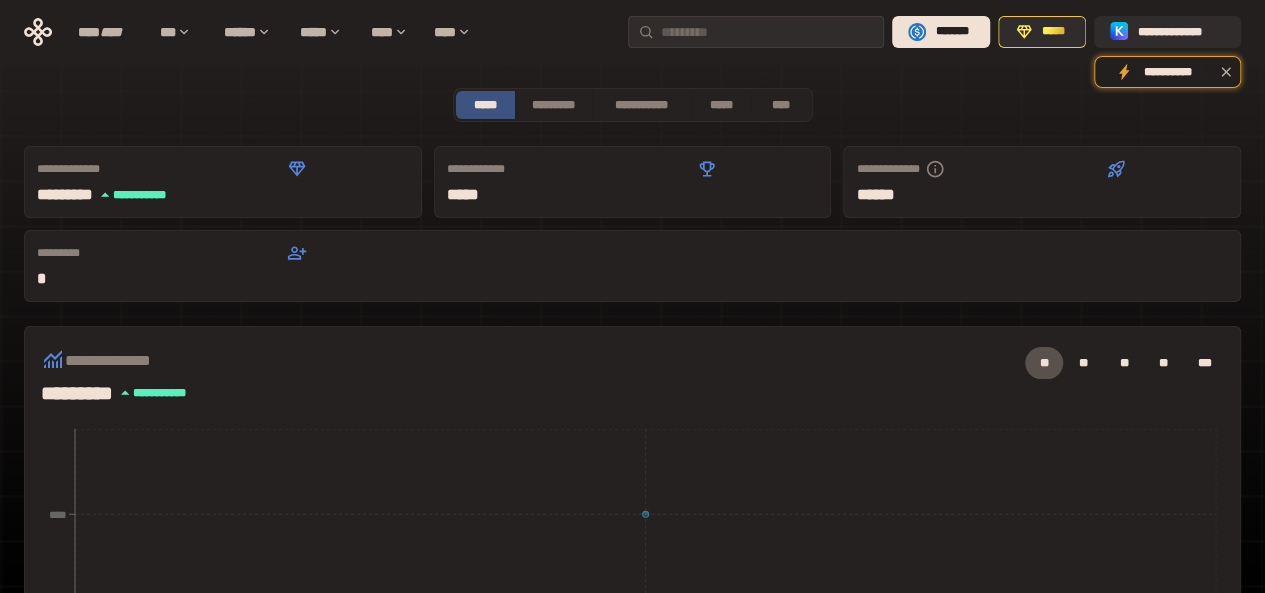 click on "[FIRST] [LAST] [MIDDLE] [INITIAL] [SUFFIX]" at bounding box center [223, 182] 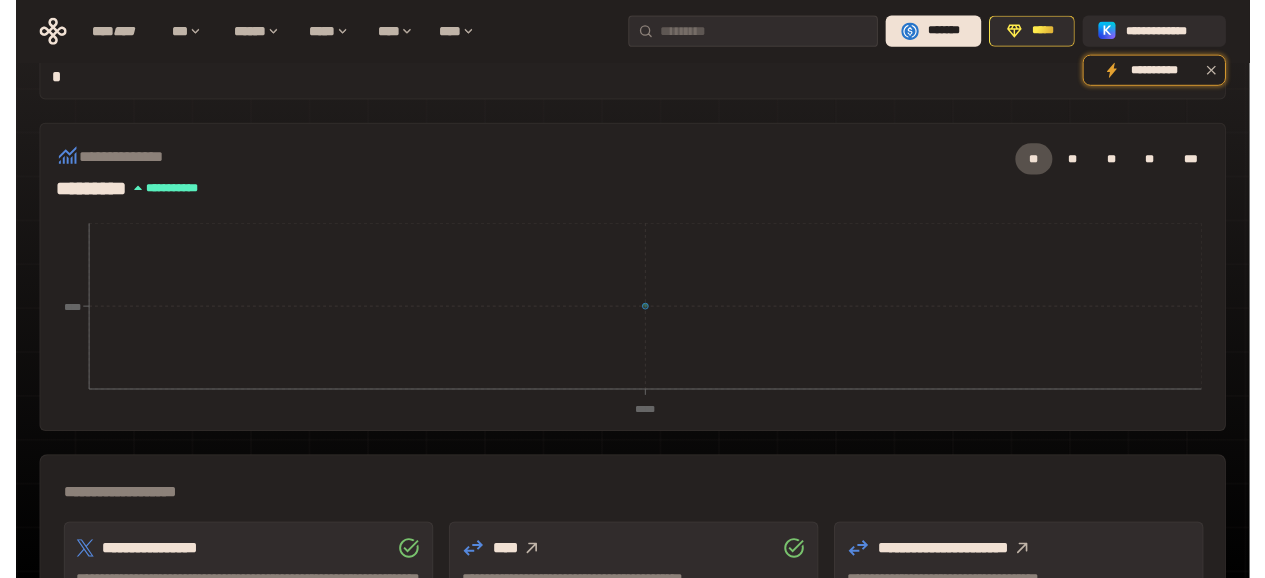 scroll, scrollTop: 500, scrollLeft: 0, axis: vertical 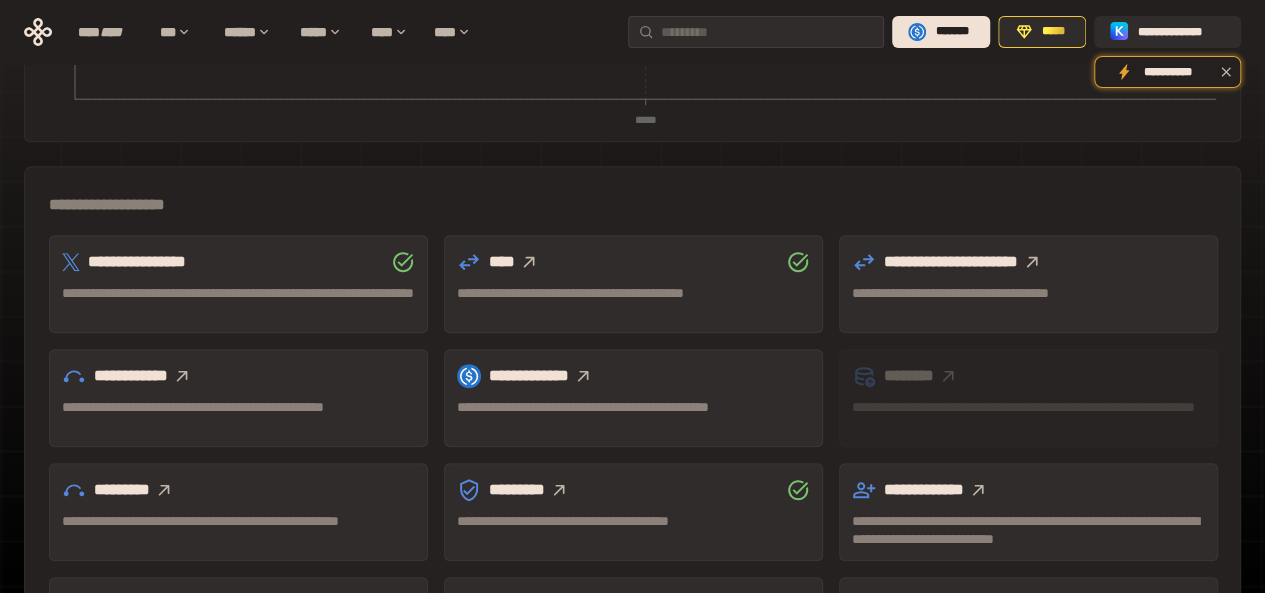 click on "**********" at bounding box center [633, 293] 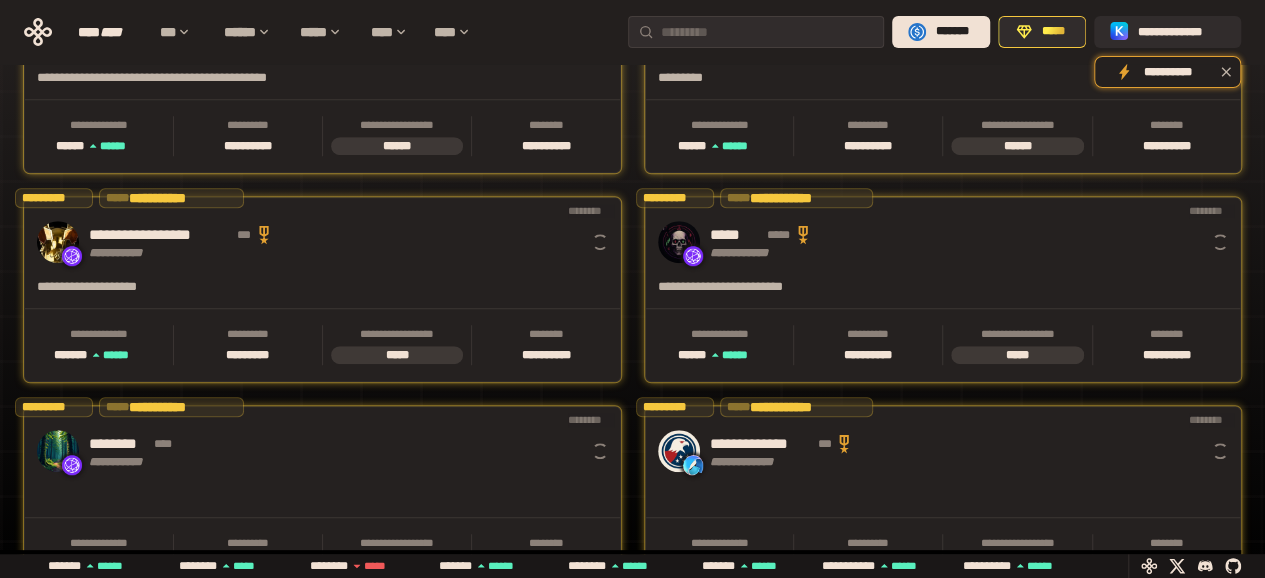 scroll, scrollTop: 0, scrollLeft: 16, axis: horizontal 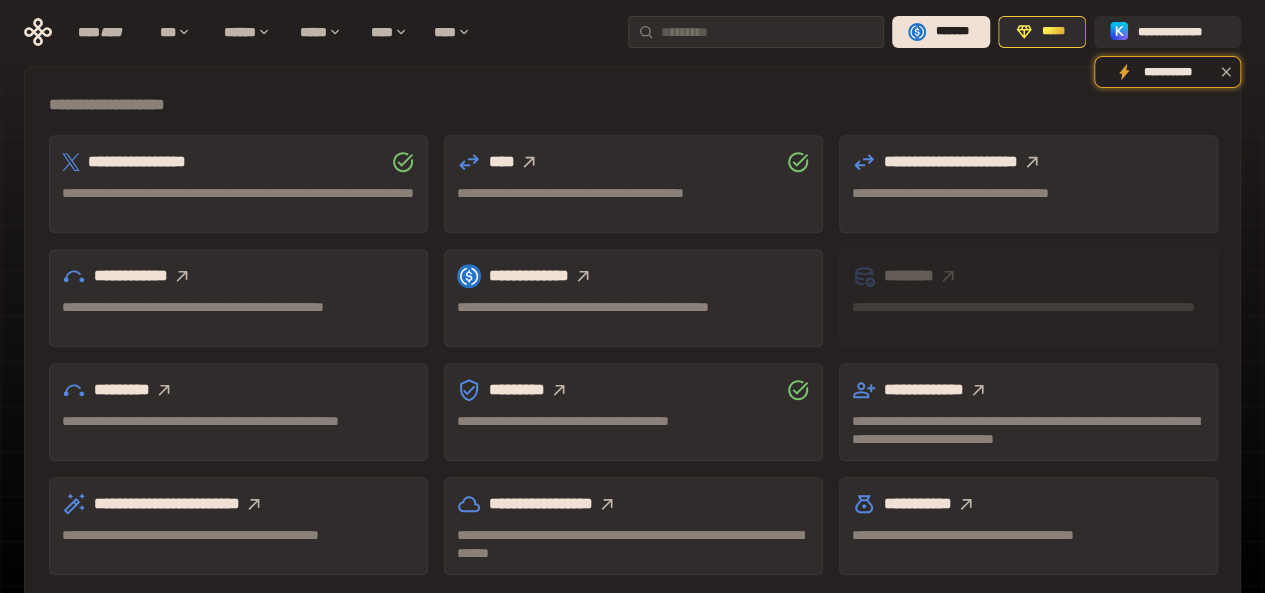 drag, startPoint x: 992, startPoint y: 415, endPoint x: 971, endPoint y: 532, distance: 118.869675 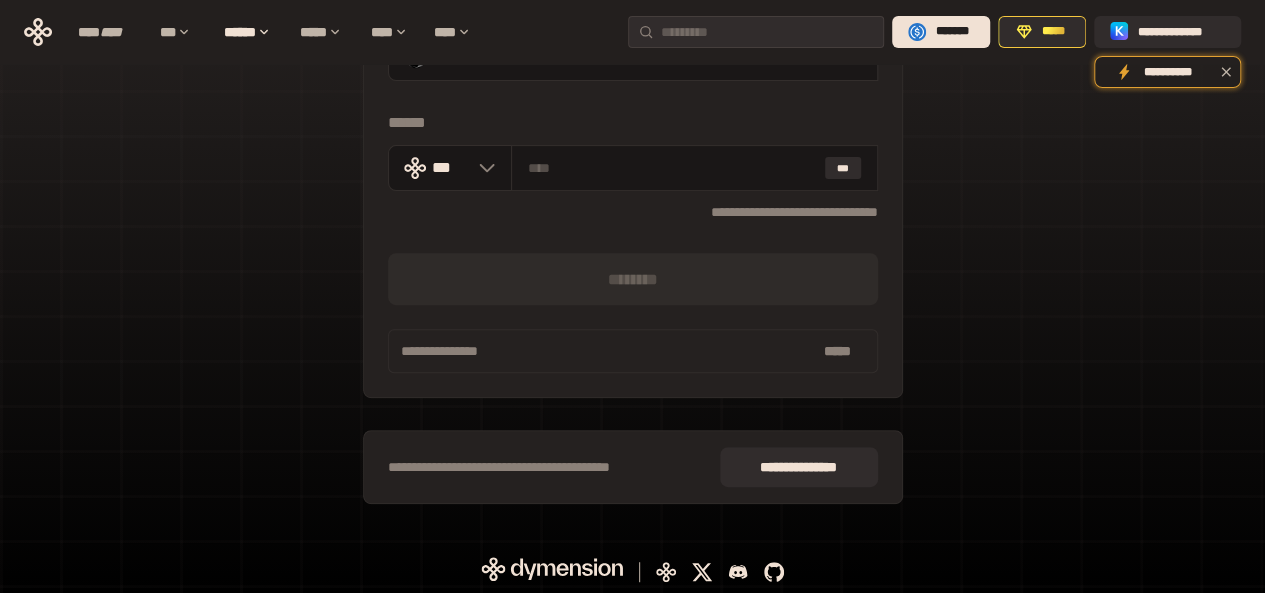 scroll, scrollTop: 78, scrollLeft: 0, axis: vertical 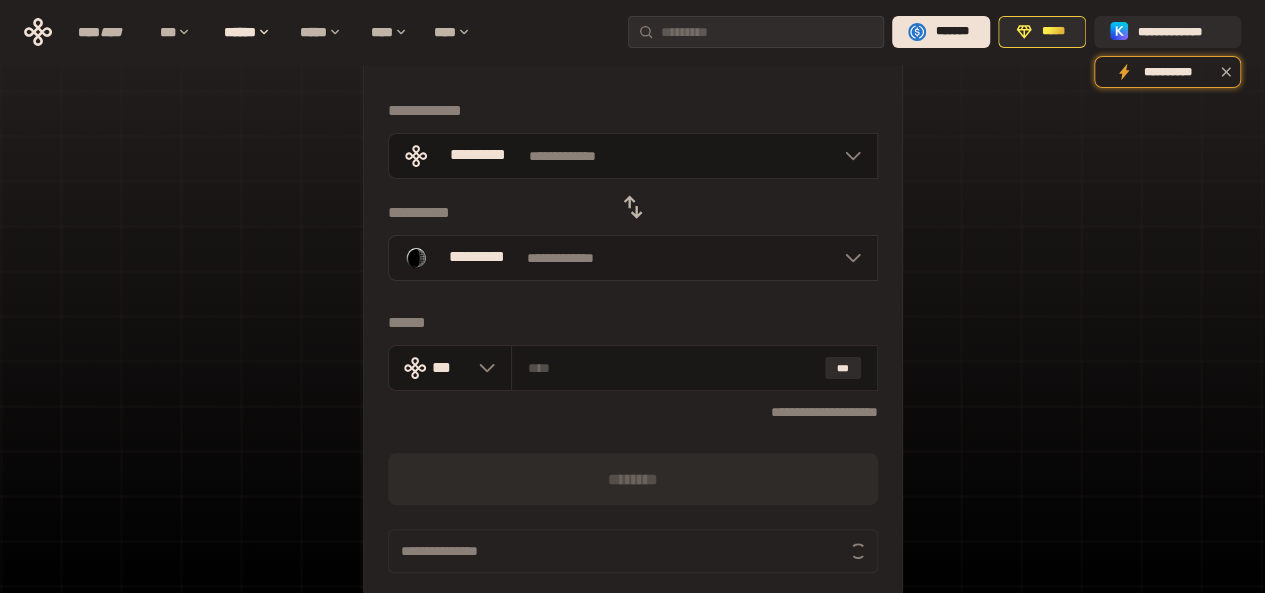 click on "**********" at bounding box center [633, 258] 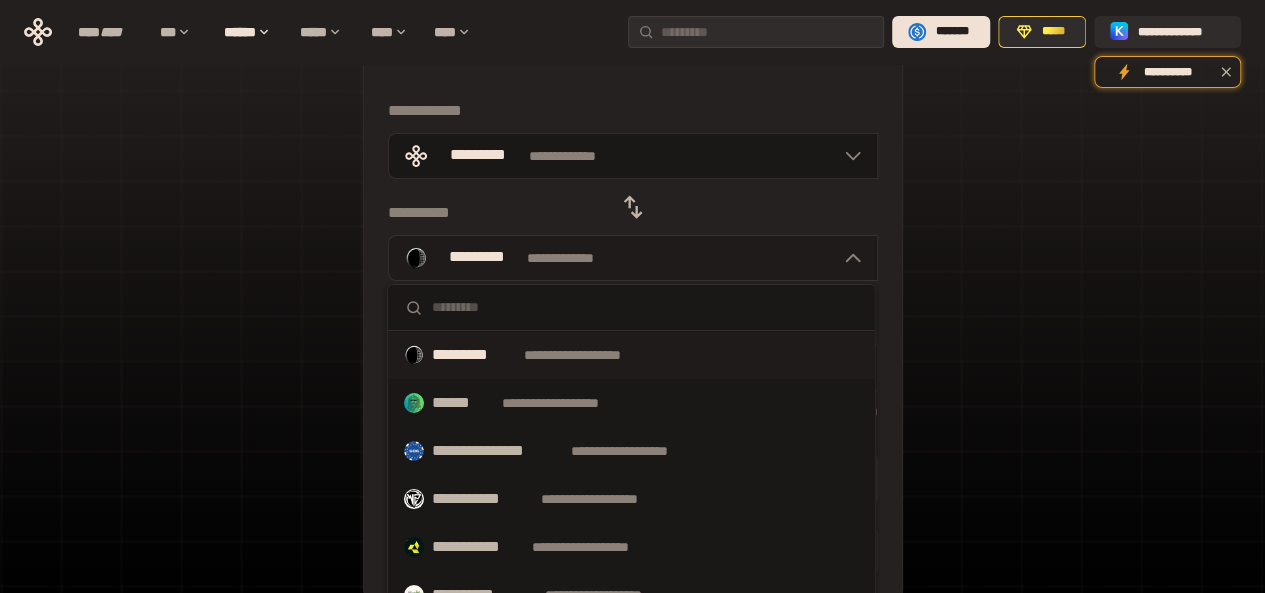 click on "**********" at bounding box center (633, 258) 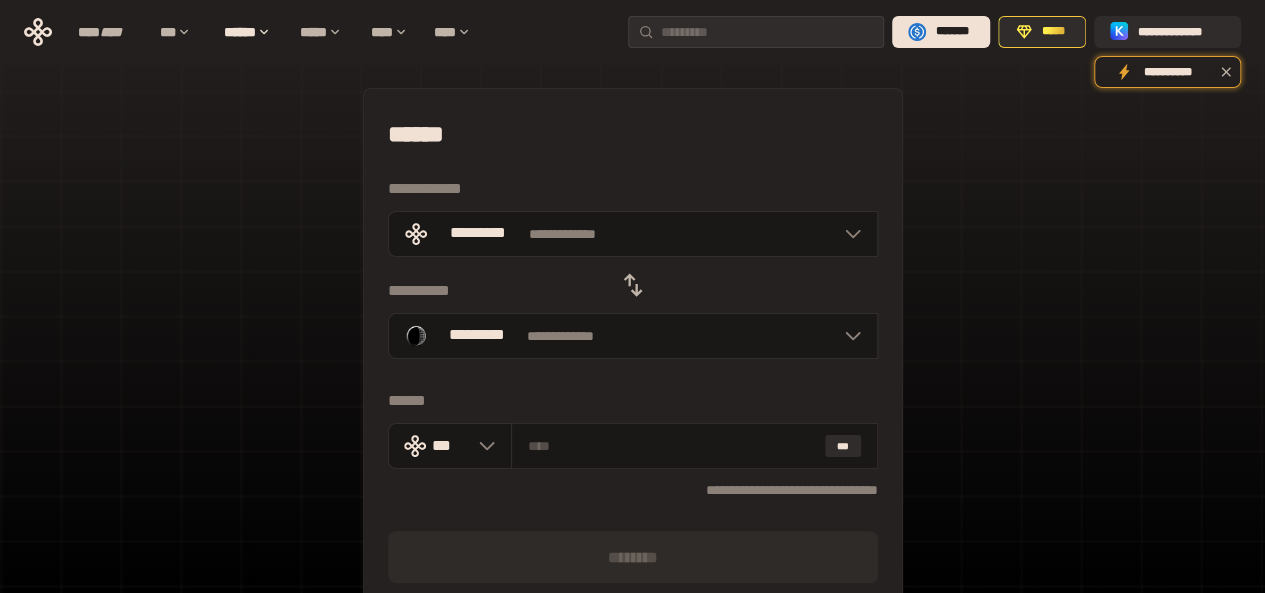 scroll, scrollTop: 173, scrollLeft: 0, axis: vertical 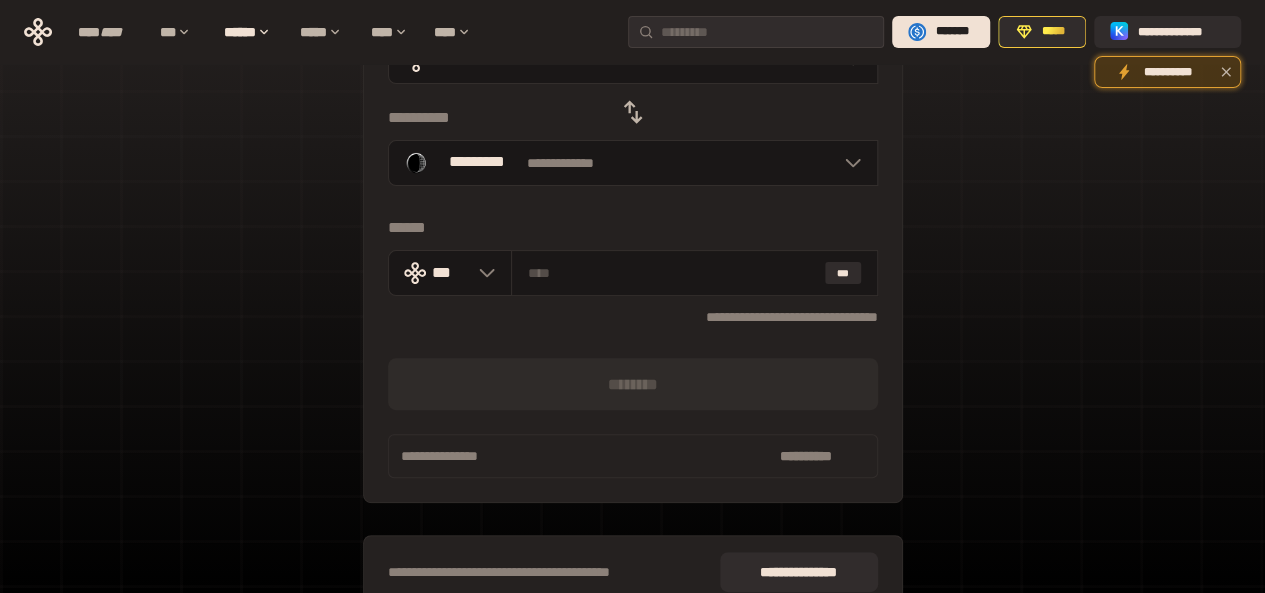 click on "**********" at bounding box center [1167, 72] 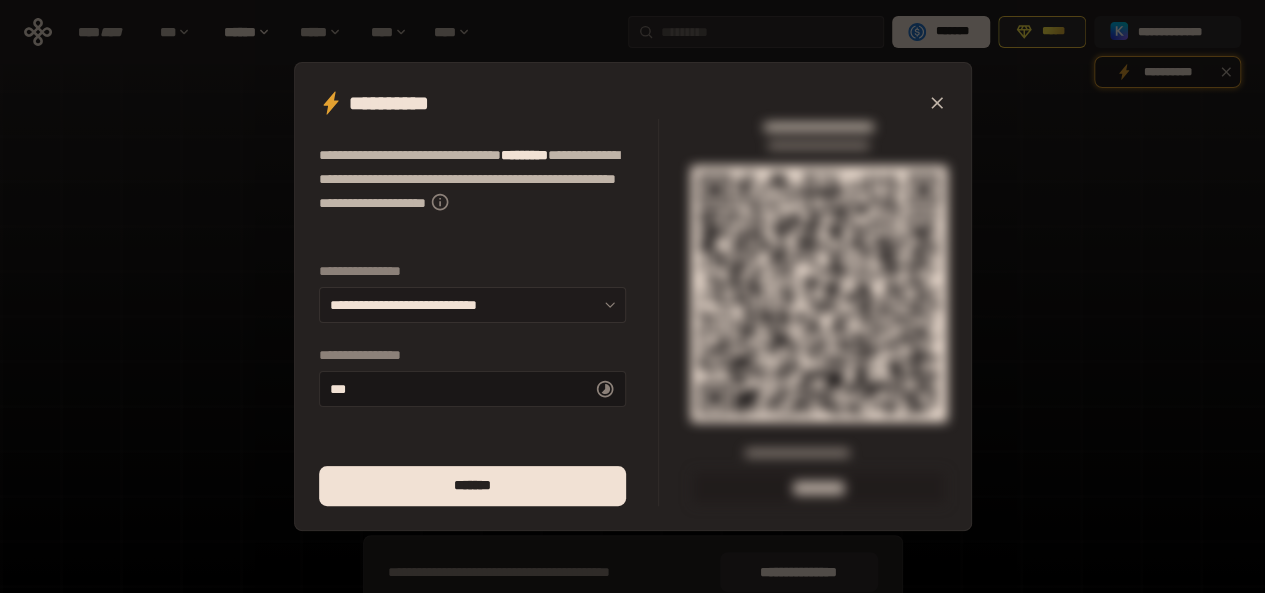 click on "**********" at bounding box center (472, 305) 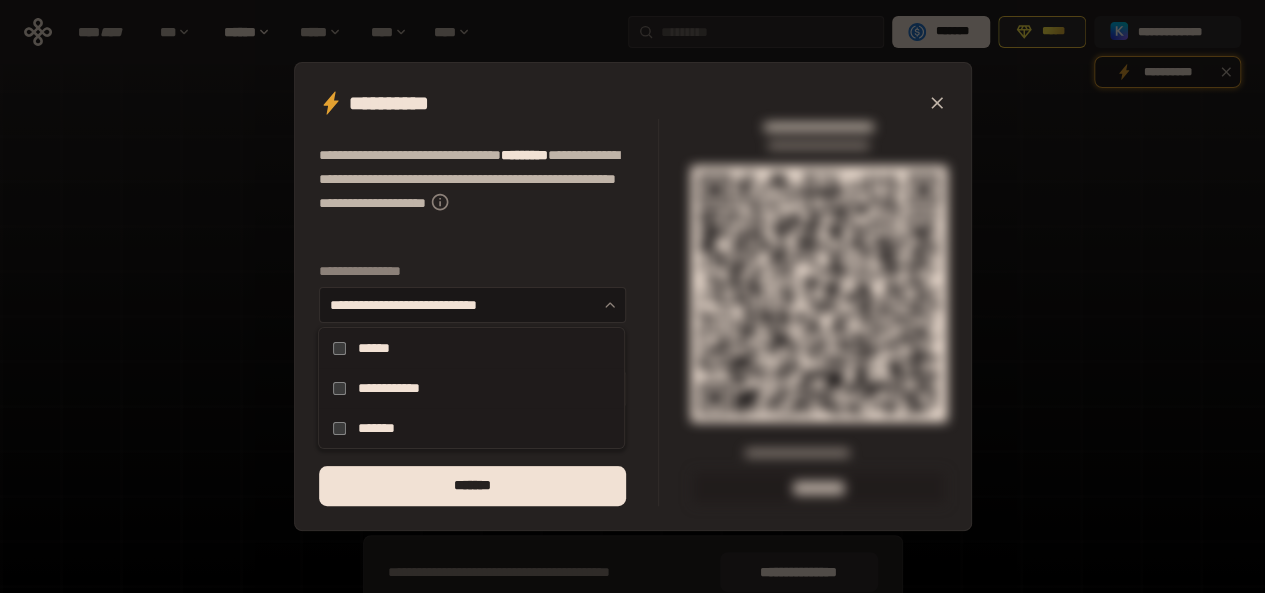 drag, startPoint x: 544, startPoint y: 305, endPoint x: 516, endPoint y: 324, distance: 33.83785 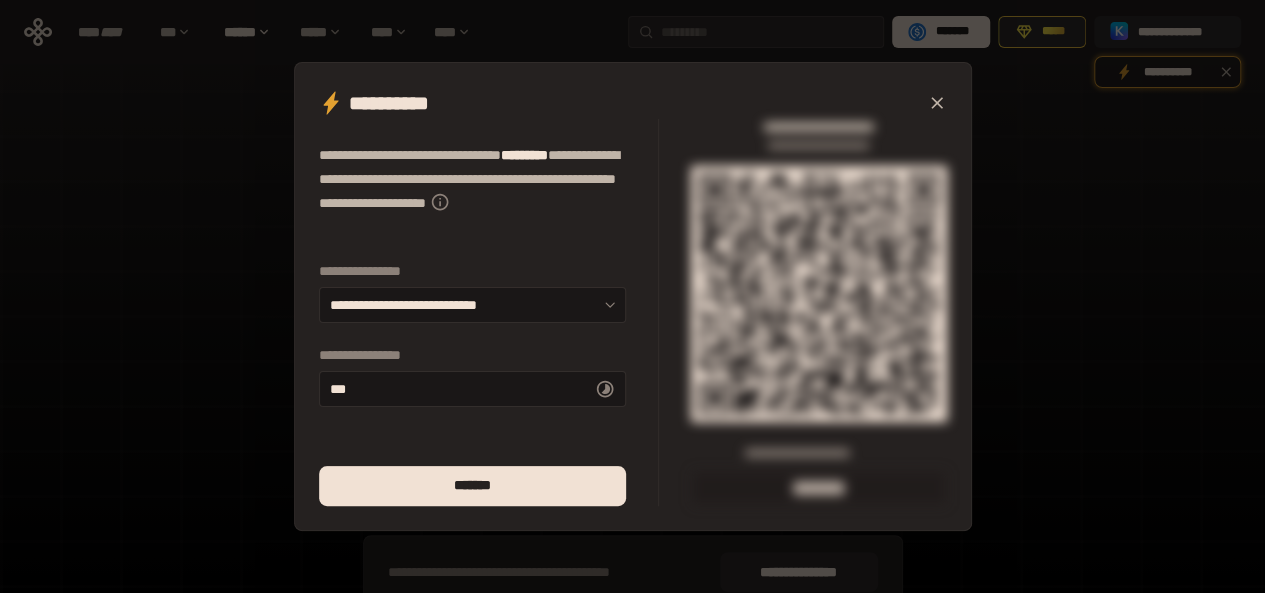 click 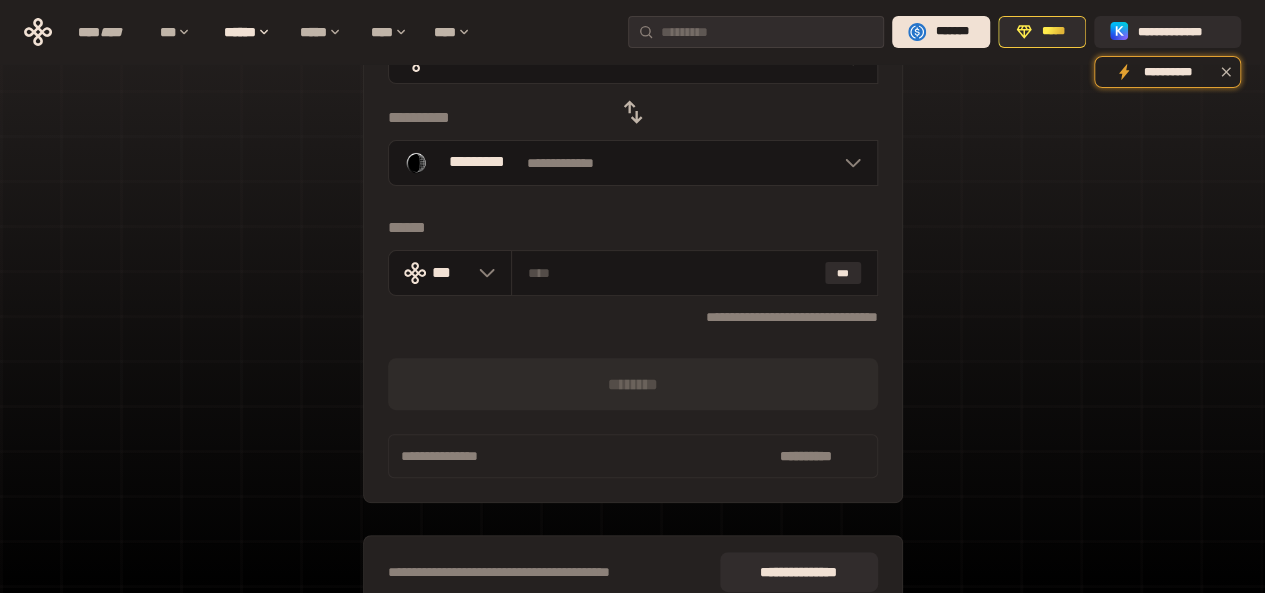 scroll, scrollTop: 0, scrollLeft: 0, axis: both 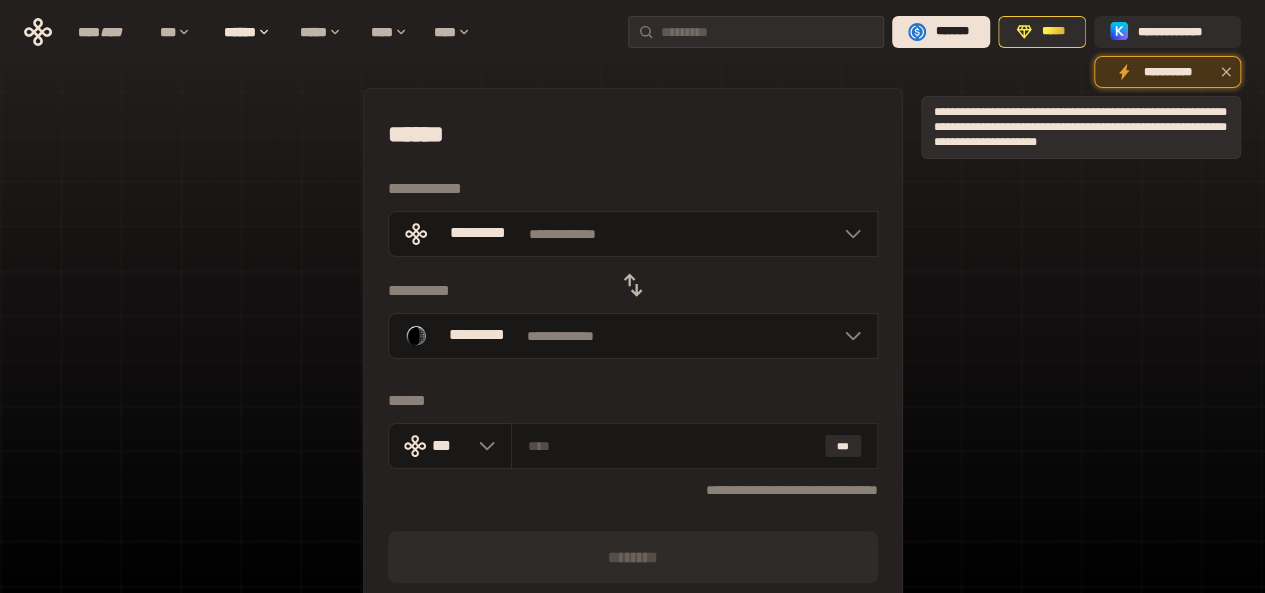 click 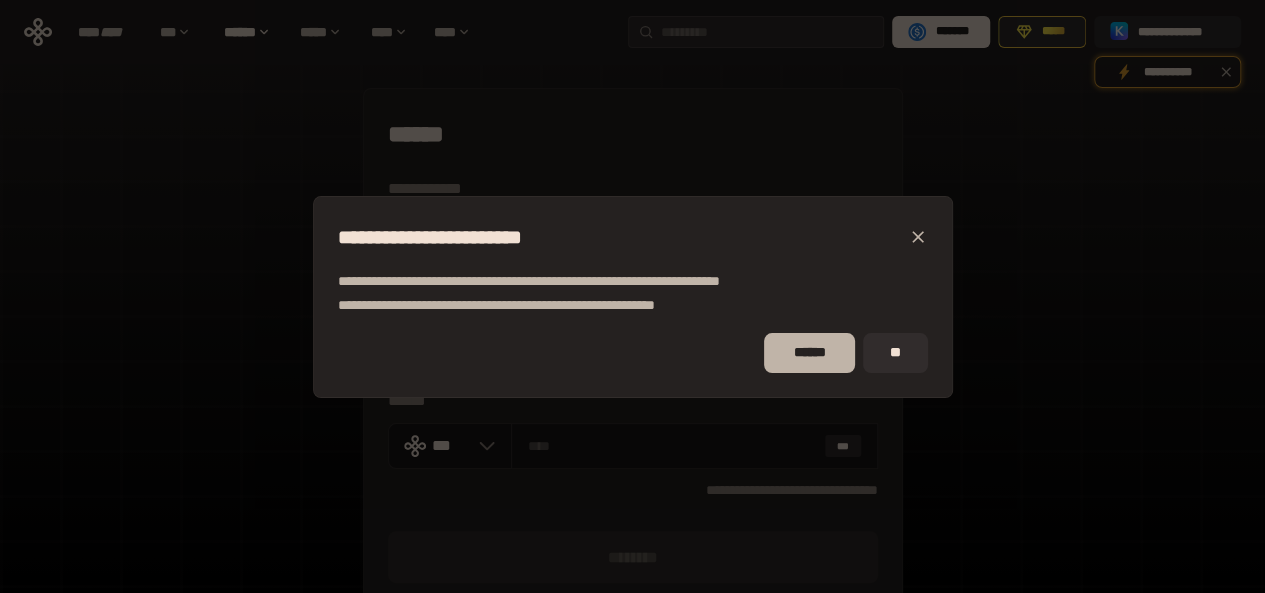 click on "******" at bounding box center [809, 353] 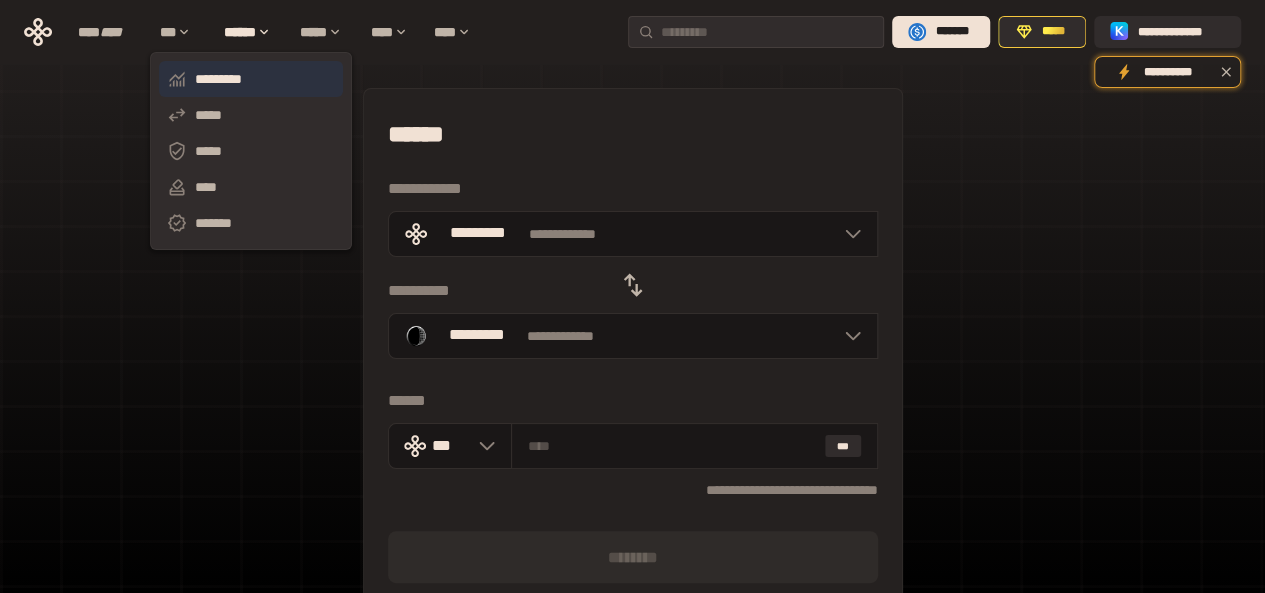 click on "*********" at bounding box center (251, 79) 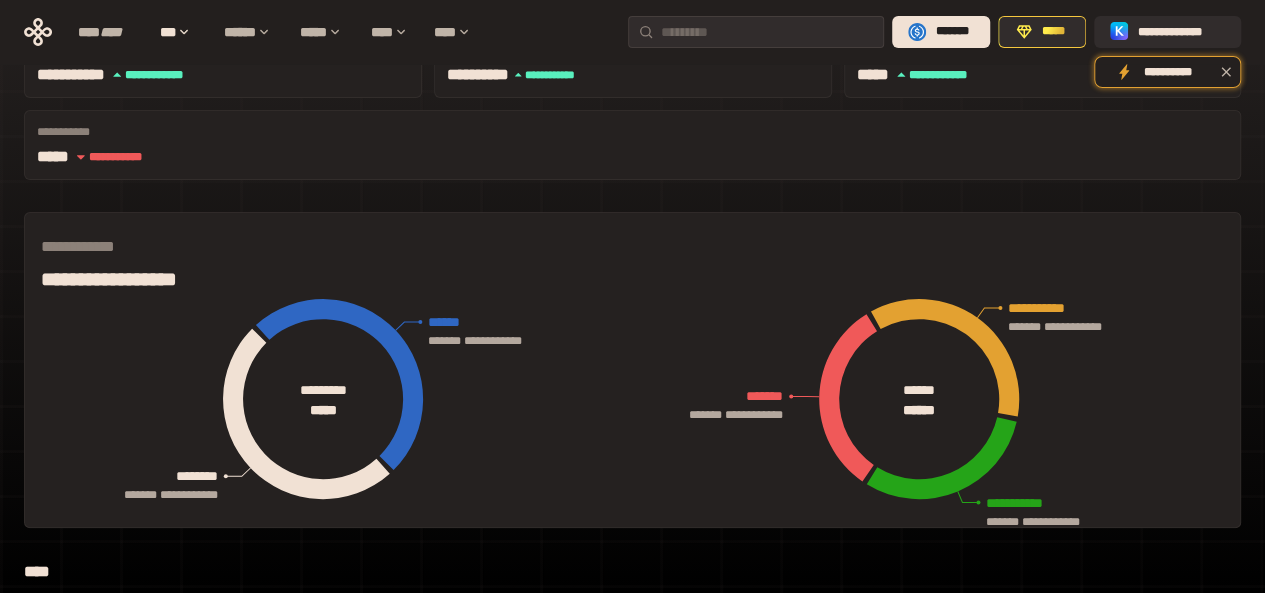 scroll, scrollTop: 0, scrollLeft: 0, axis: both 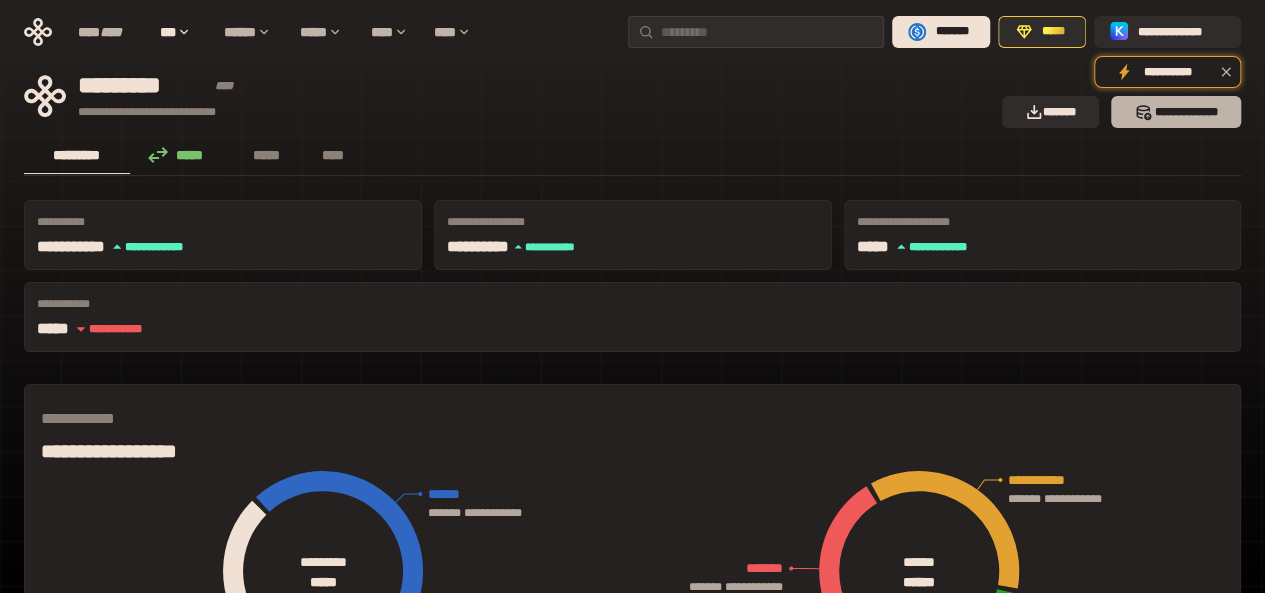 click on "*** *********" at bounding box center [1176, 112] 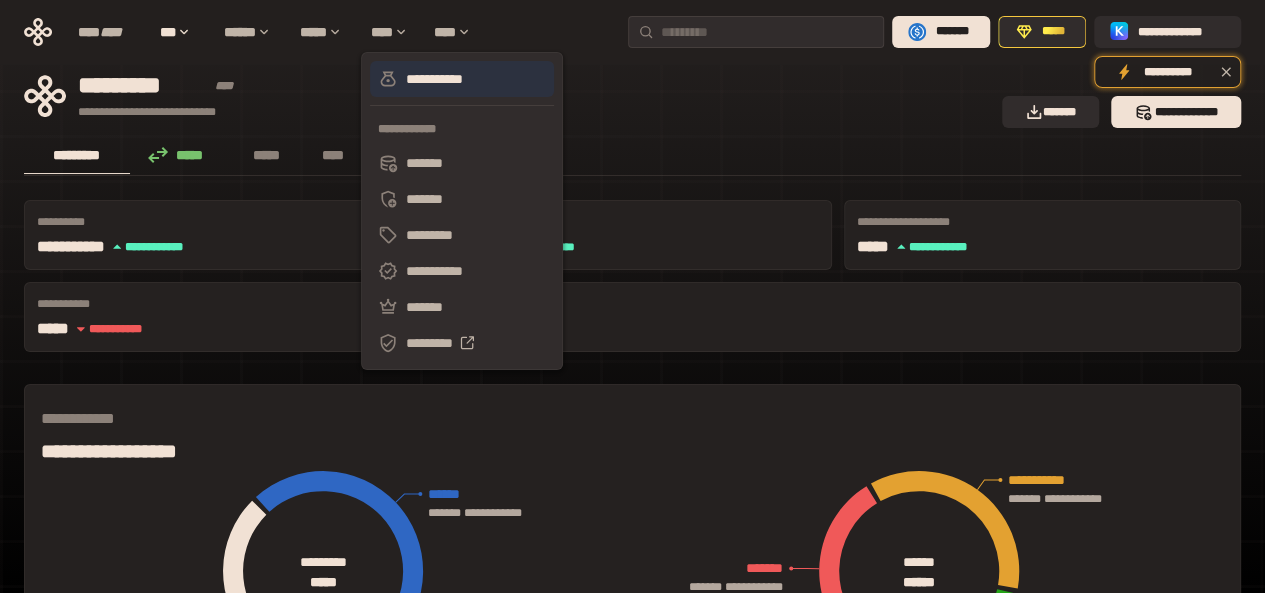 click on "**********" at bounding box center (462, 79) 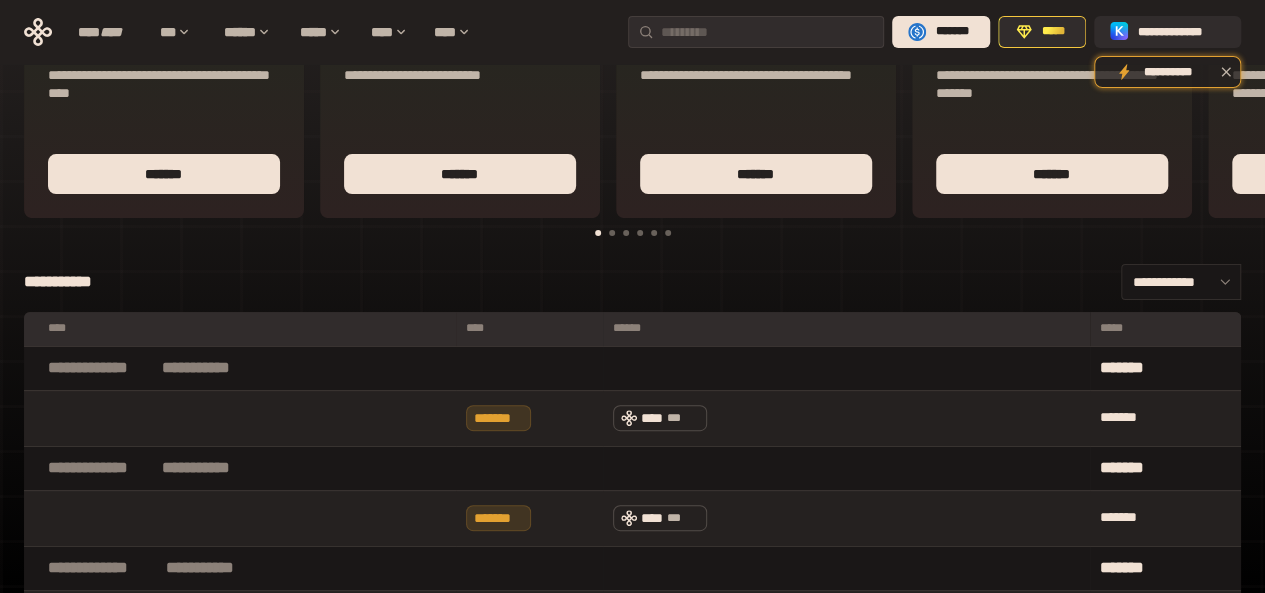 scroll, scrollTop: 0, scrollLeft: 0, axis: both 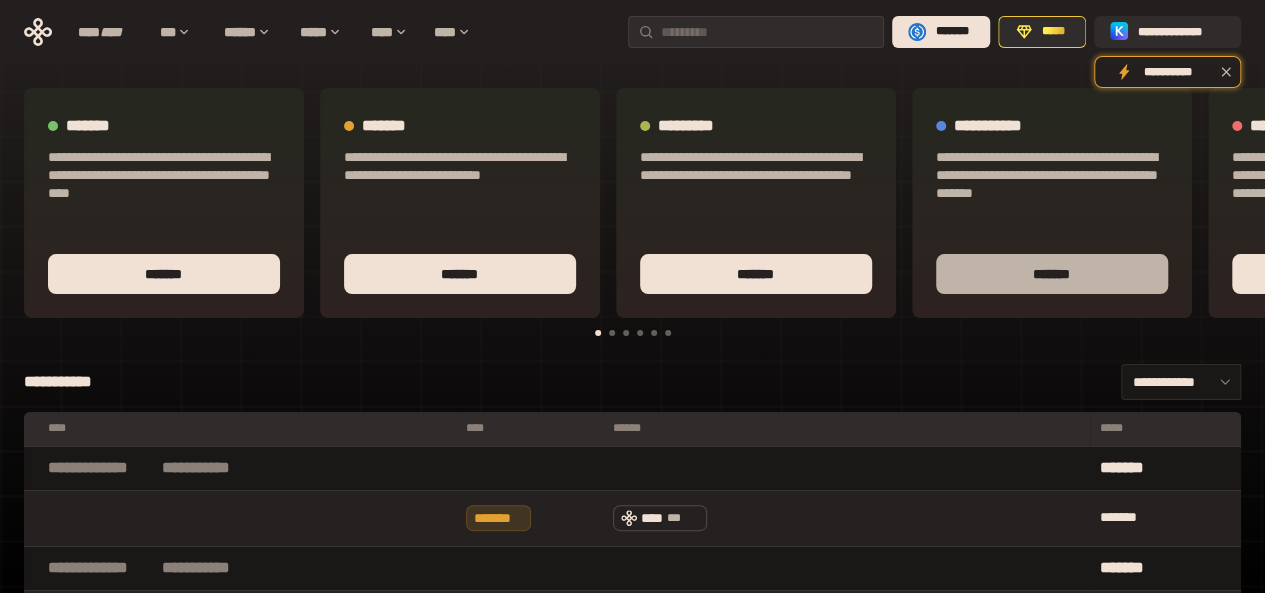 click on "*******" at bounding box center (1052, 274) 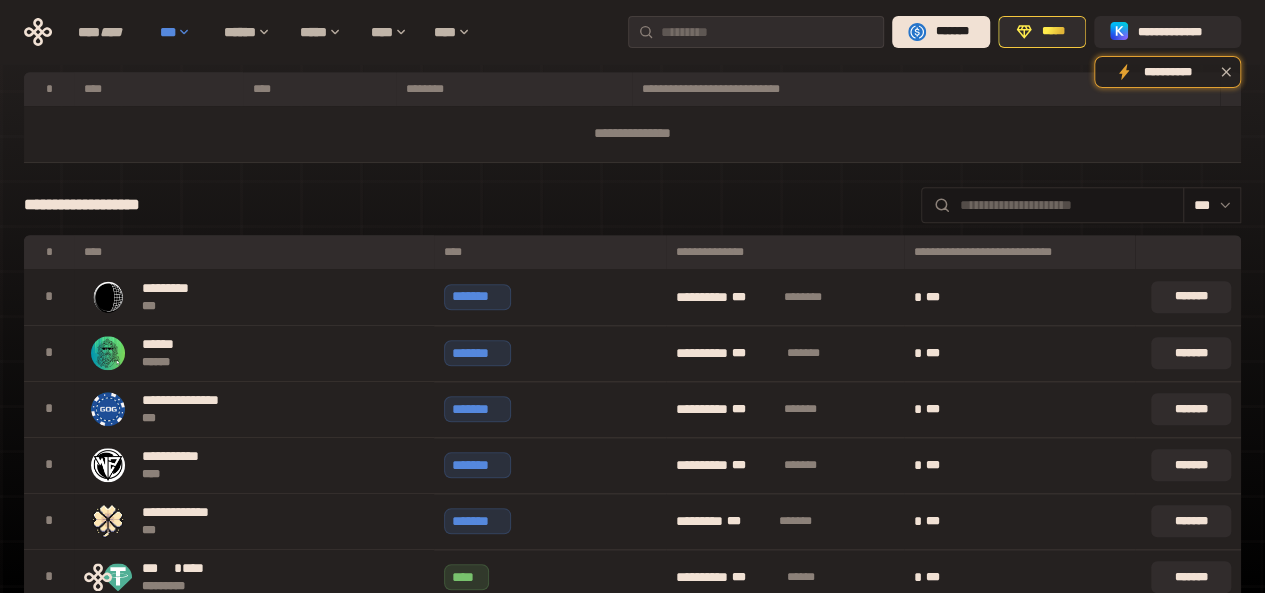 scroll, scrollTop: 200, scrollLeft: 0, axis: vertical 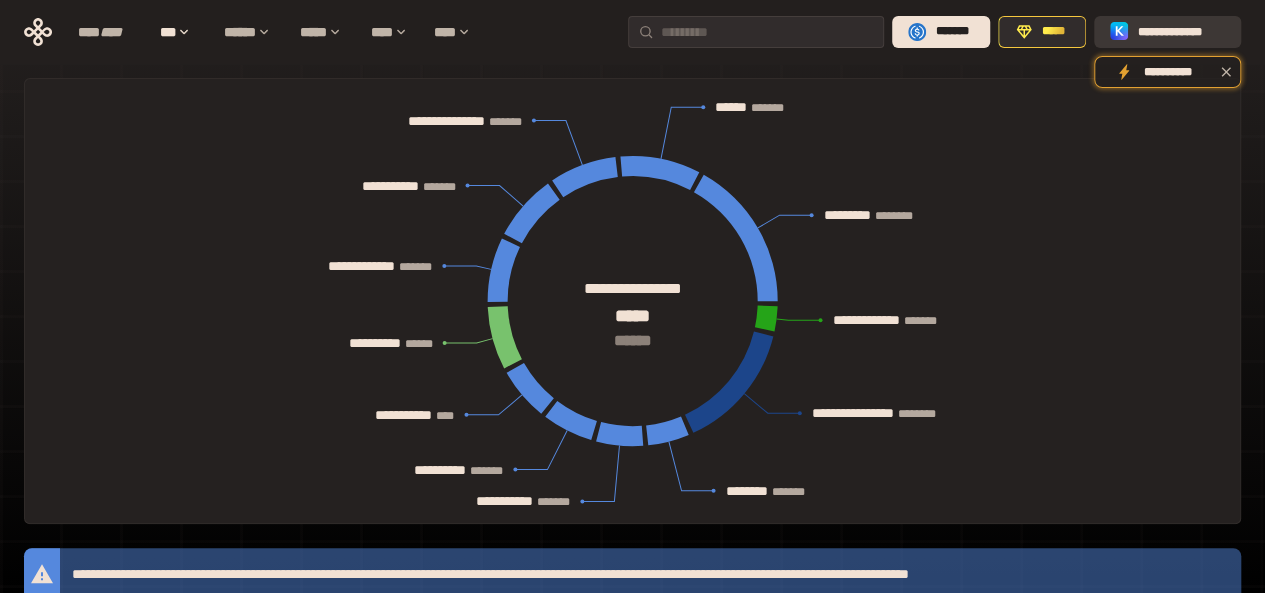 click on "**********" at bounding box center (1181, 32) 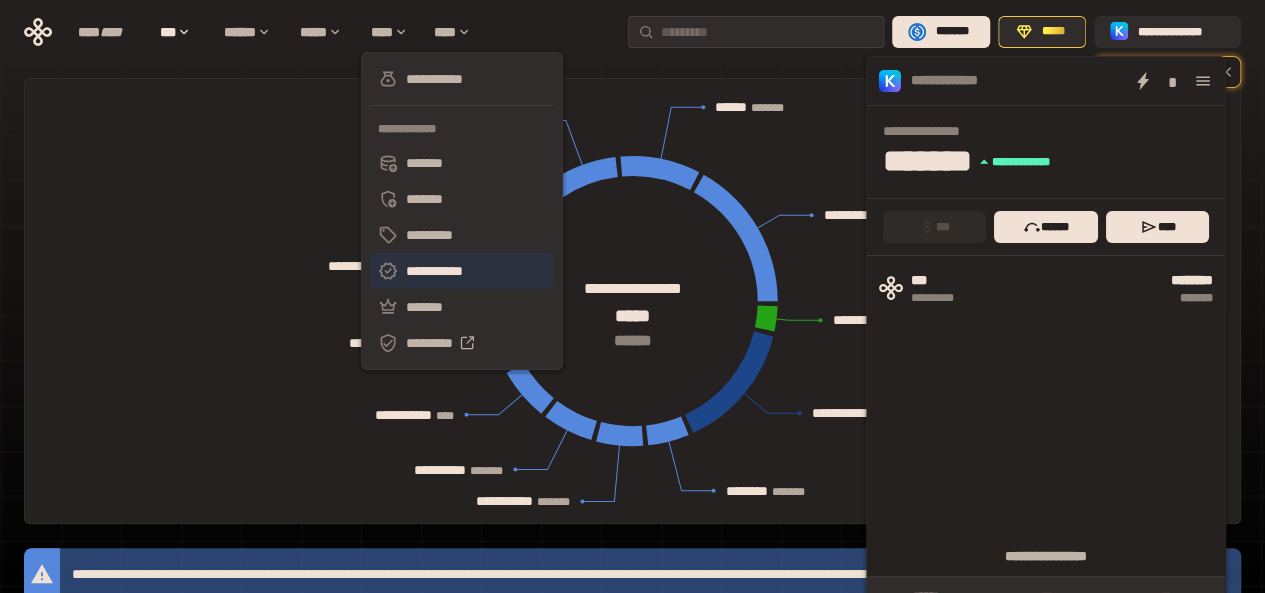 click on "**********" at bounding box center [462, 271] 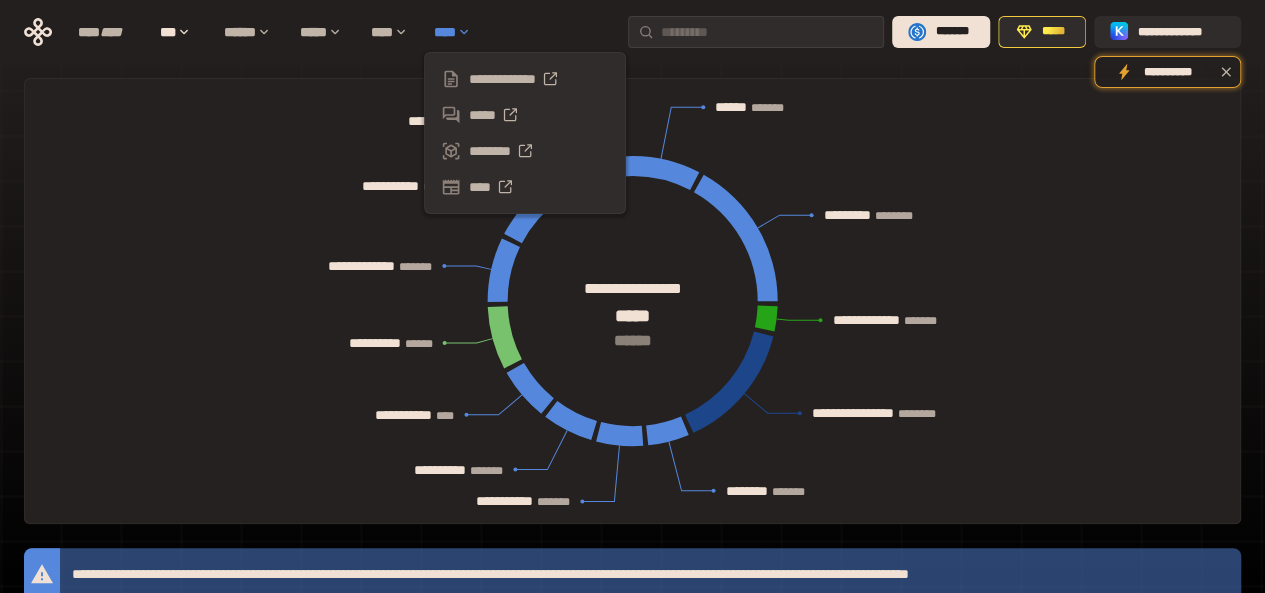 click on "****" at bounding box center [457, 32] 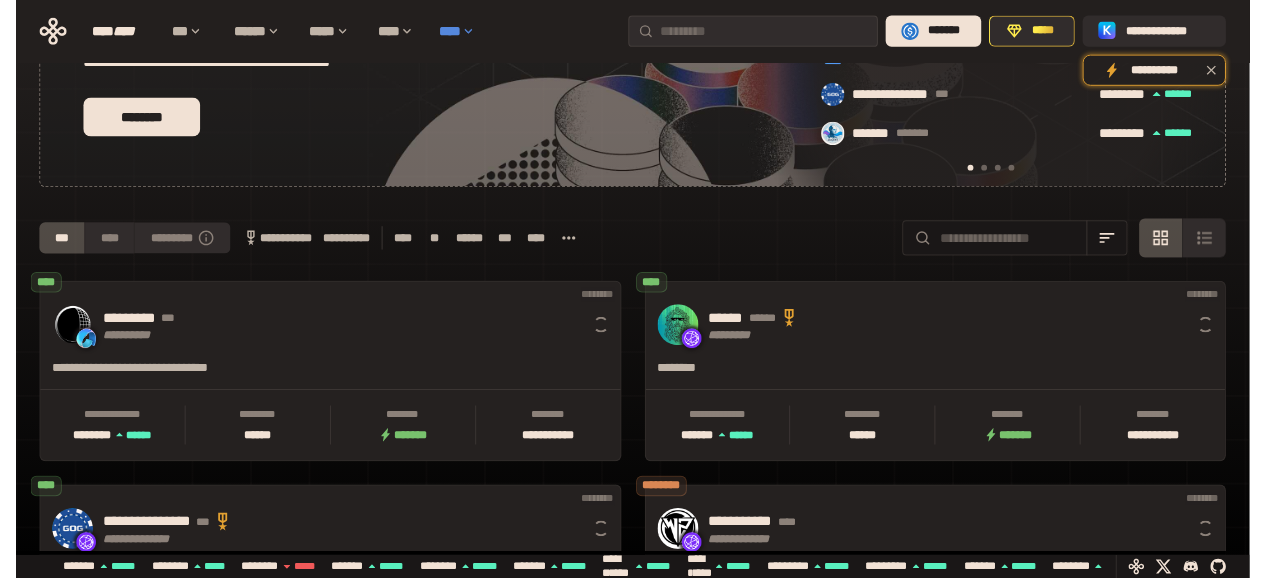 scroll, scrollTop: 0, scrollLeft: 0, axis: both 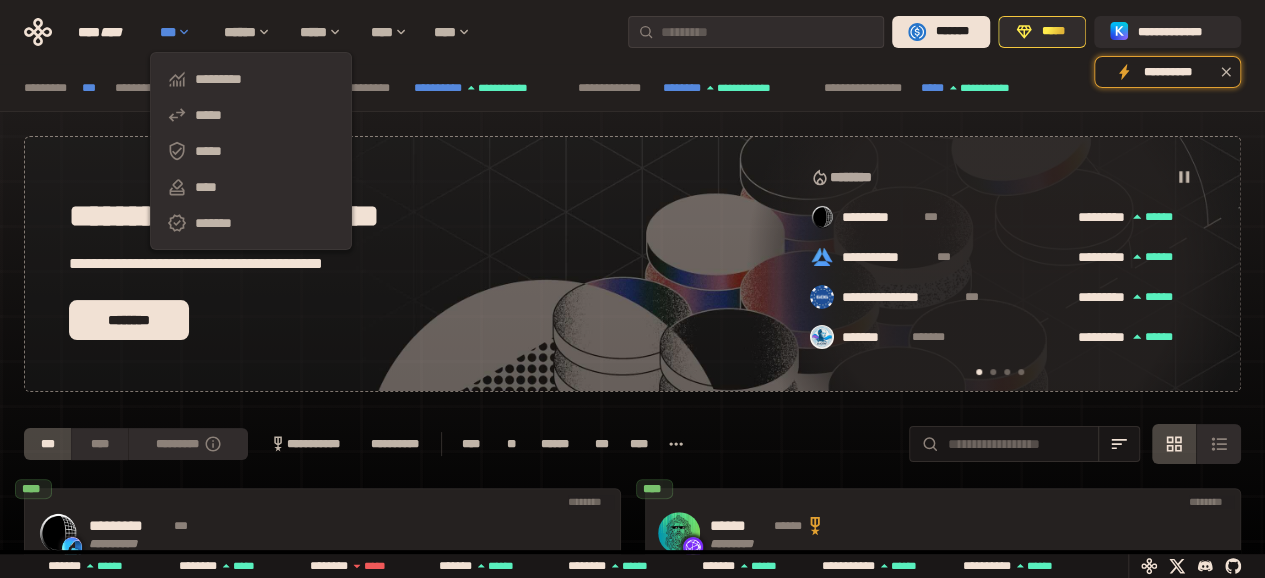 click on "***" at bounding box center [182, 32] 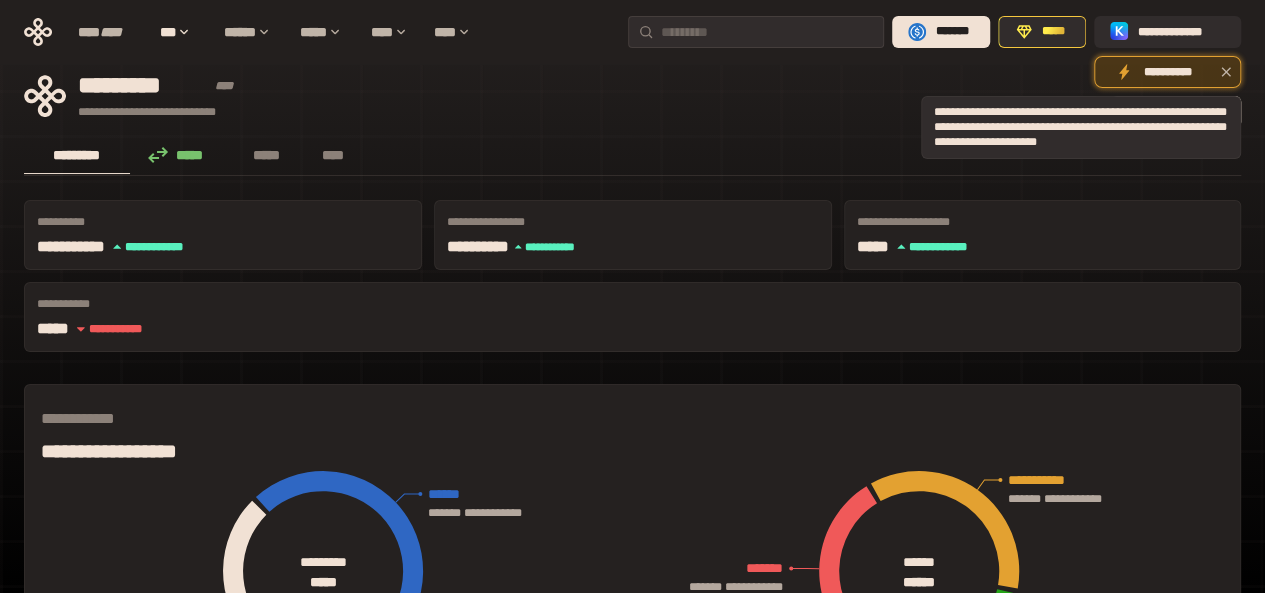 click 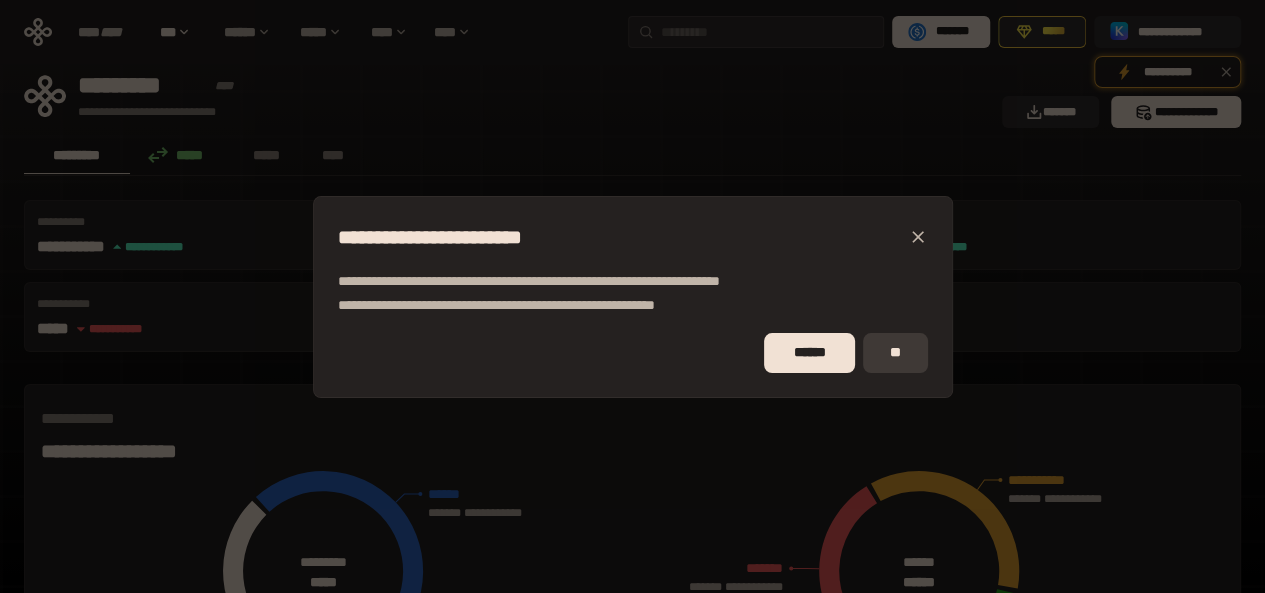 click on "**" at bounding box center (895, 353) 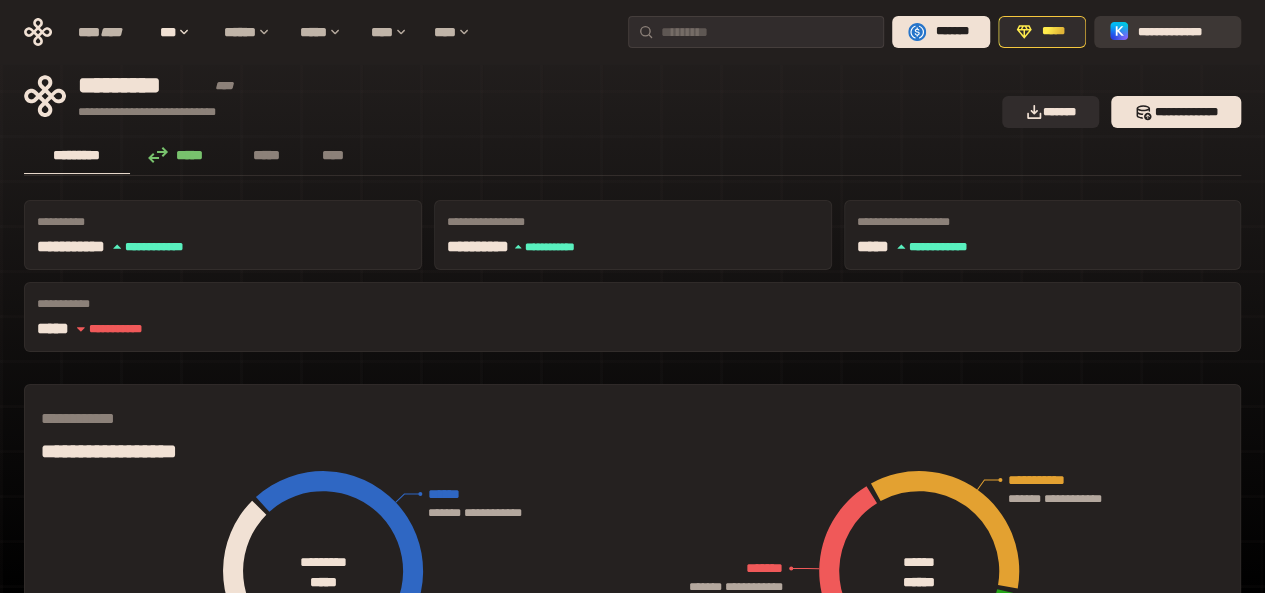 click on "**********" at bounding box center [1181, 32] 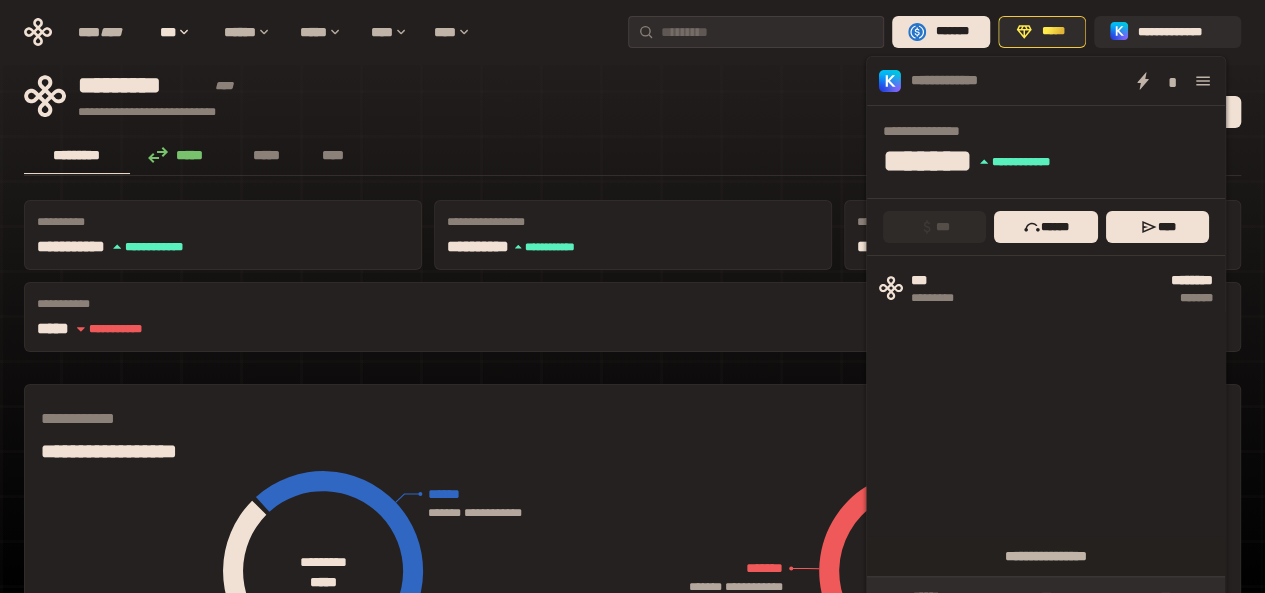 click 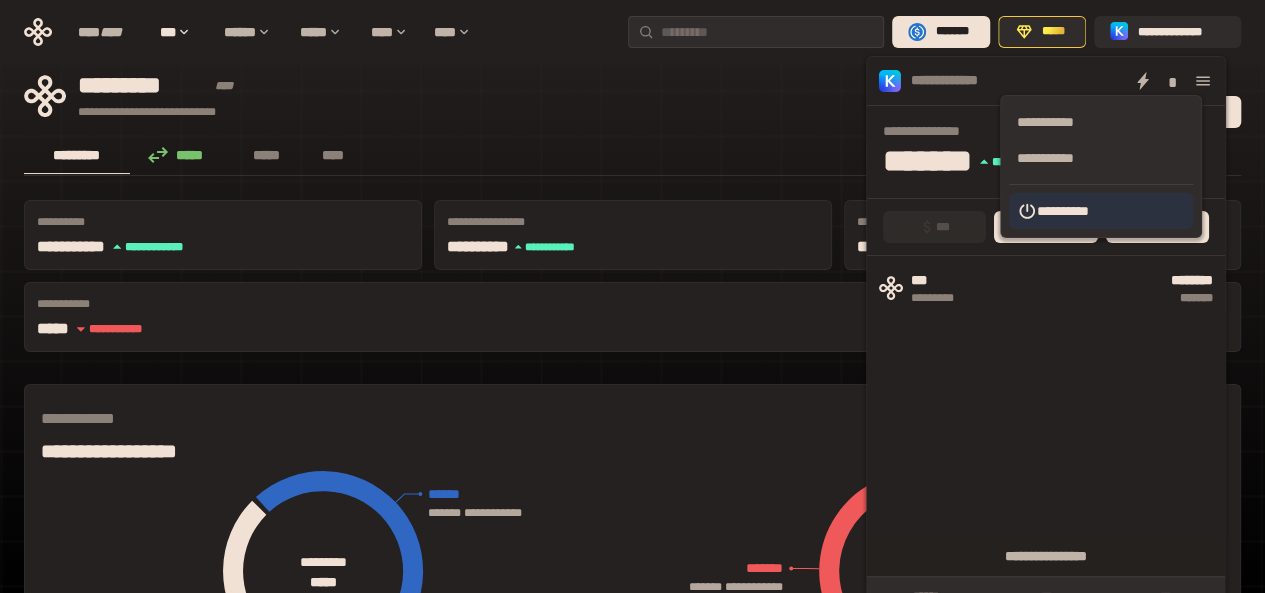 click on "**********" at bounding box center [1101, 211] 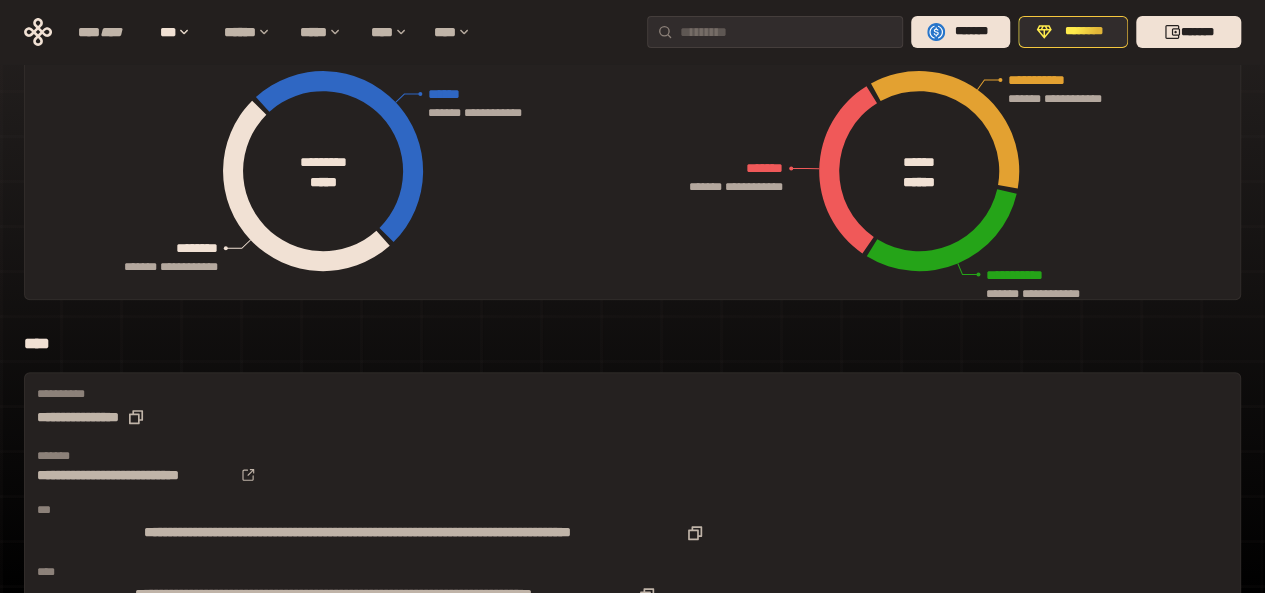 scroll, scrollTop: 800, scrollLeft: 0, axis: vertical 